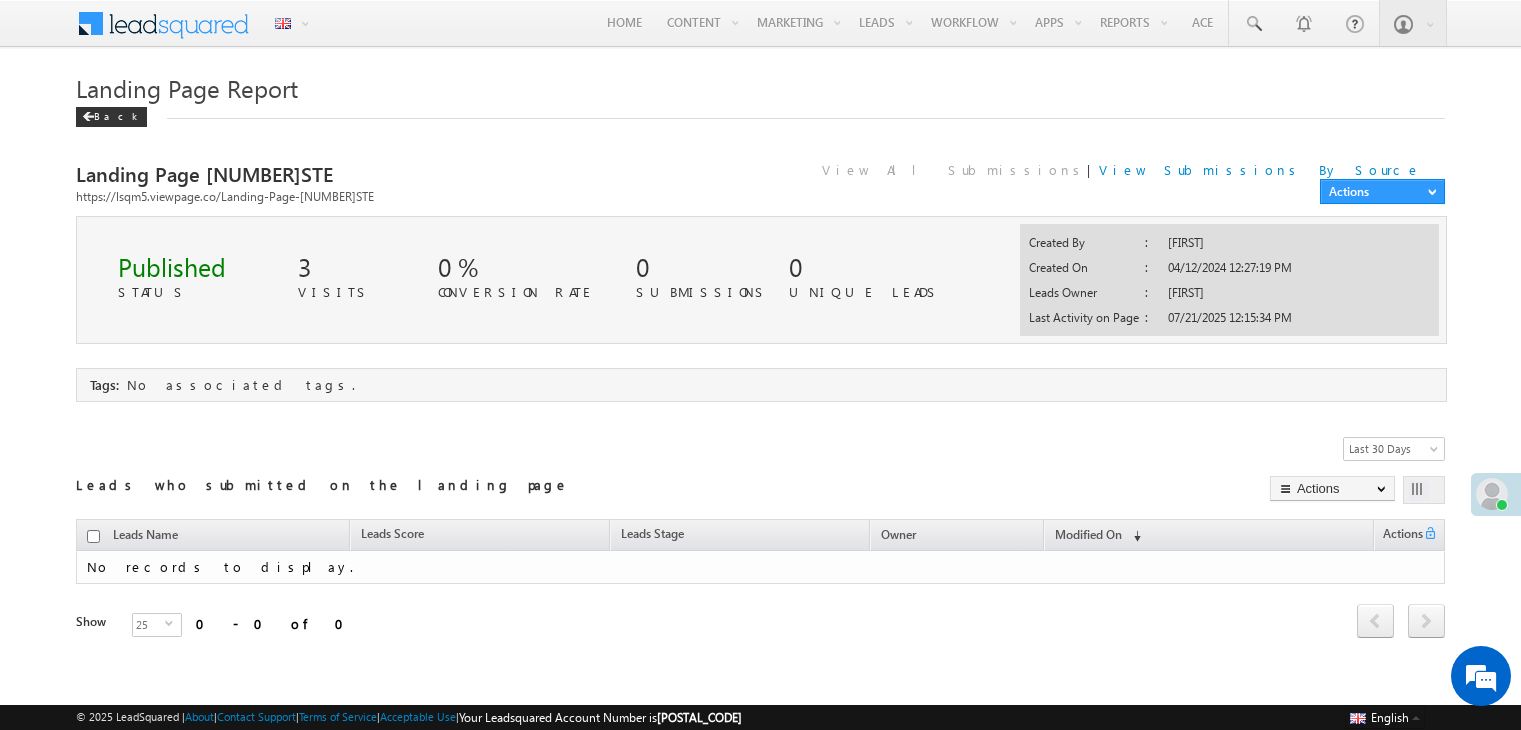 scroll, scrollTop: 0, scrollLeft: 0, axis: both 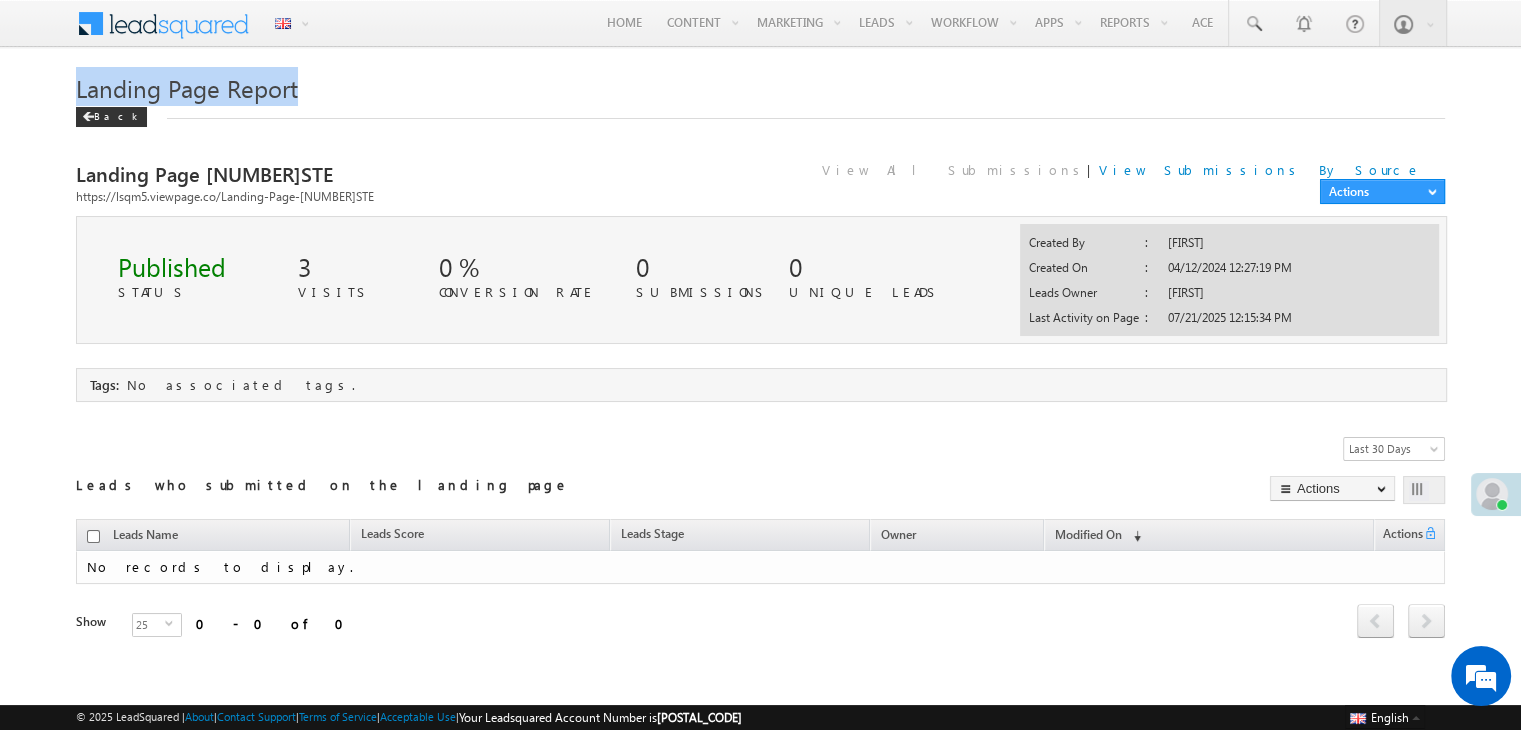 drag, startPoint x: 324, startPoint y: 85, endPoint x: 167, endPoint y: 108, distance: 158.67577 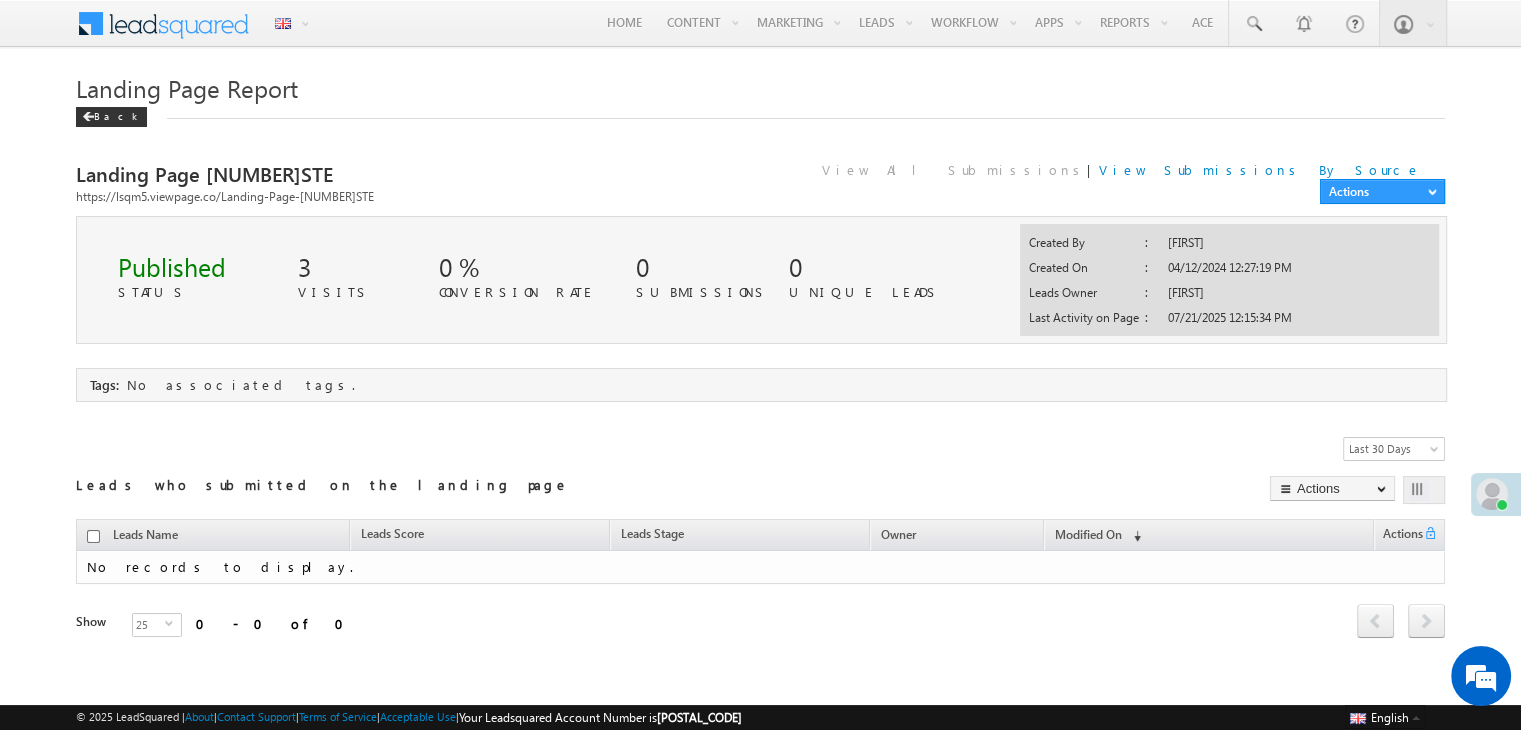 drag, startPoint x: 258, startPoint y: 125, endPoint x: 309, endPoint y: 151, distance: 57.245087 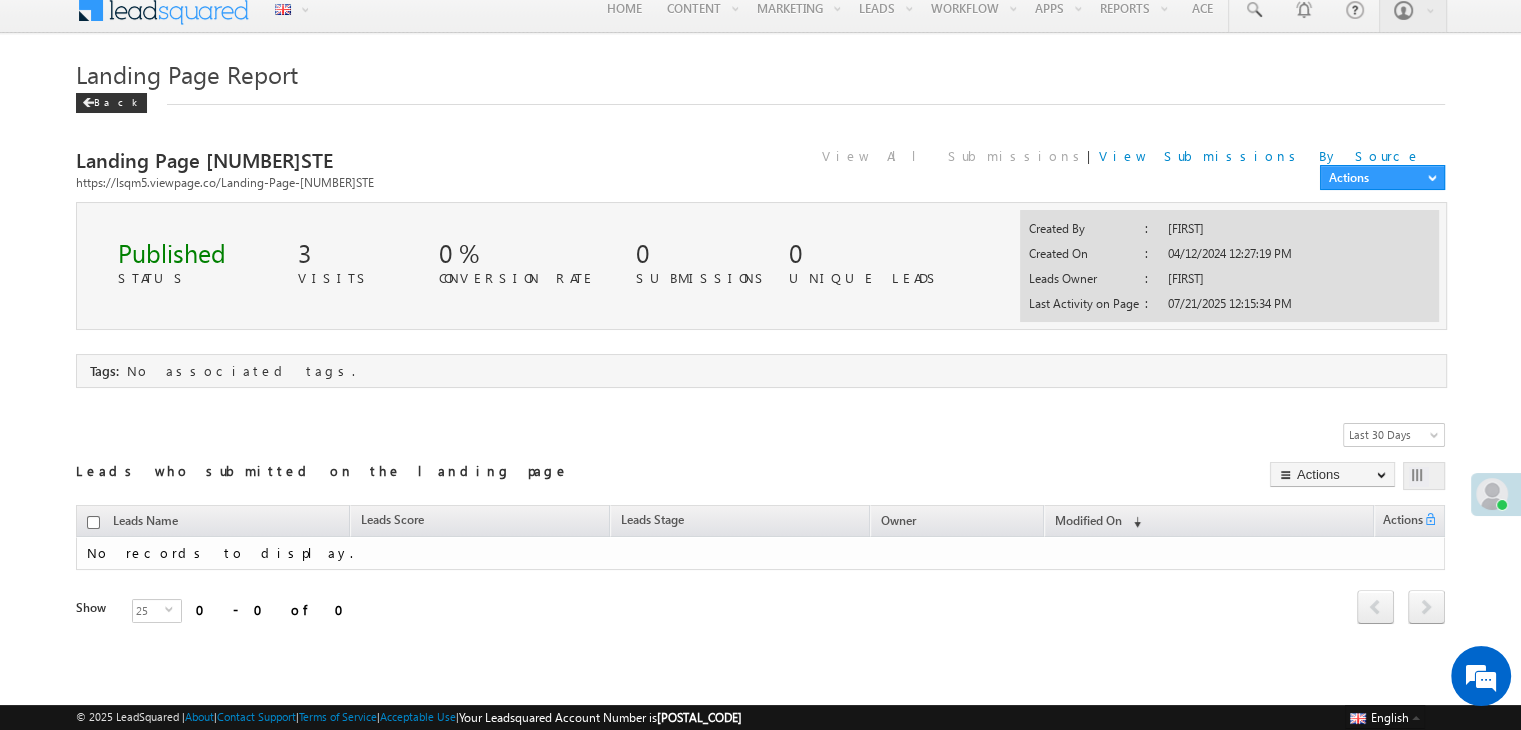 scroll, scrollTop: 24, scrollLeft: 0, axis: vertical 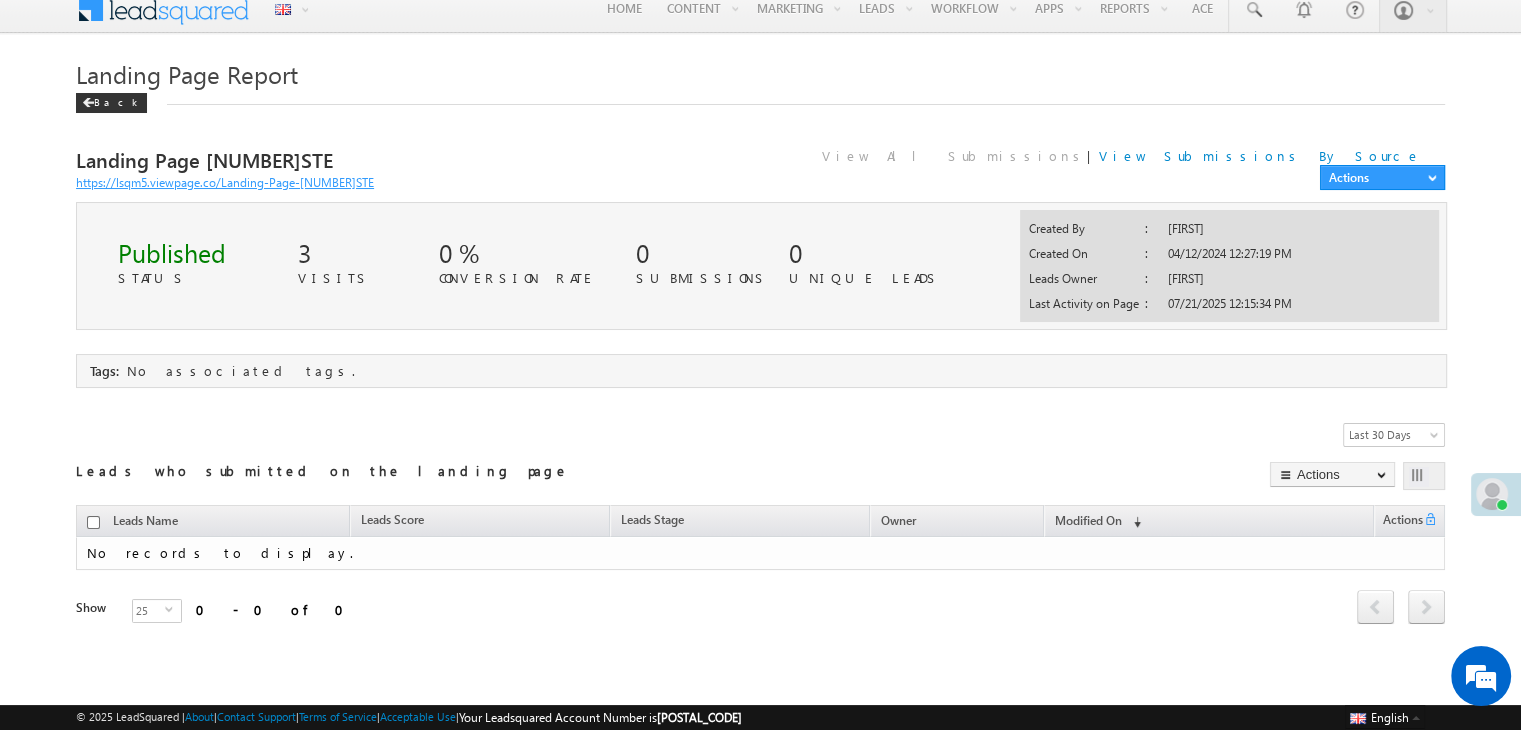 click on "https://lsqm5.viewpage.co/Landing-Page-2147483648STE" at bounding box center [225, 182] 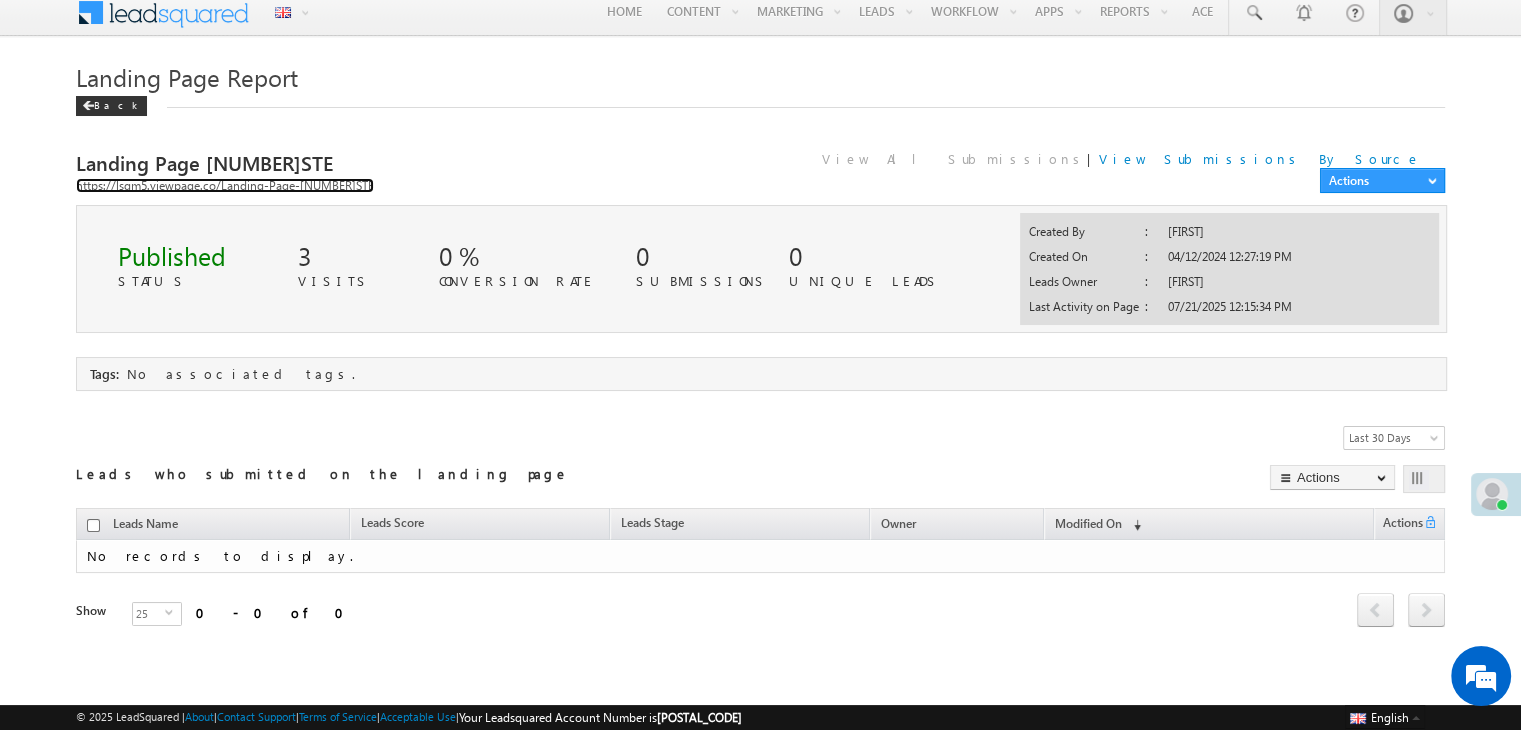 scroll, scrollTop: 0, scrollLeft: 0, axis: both 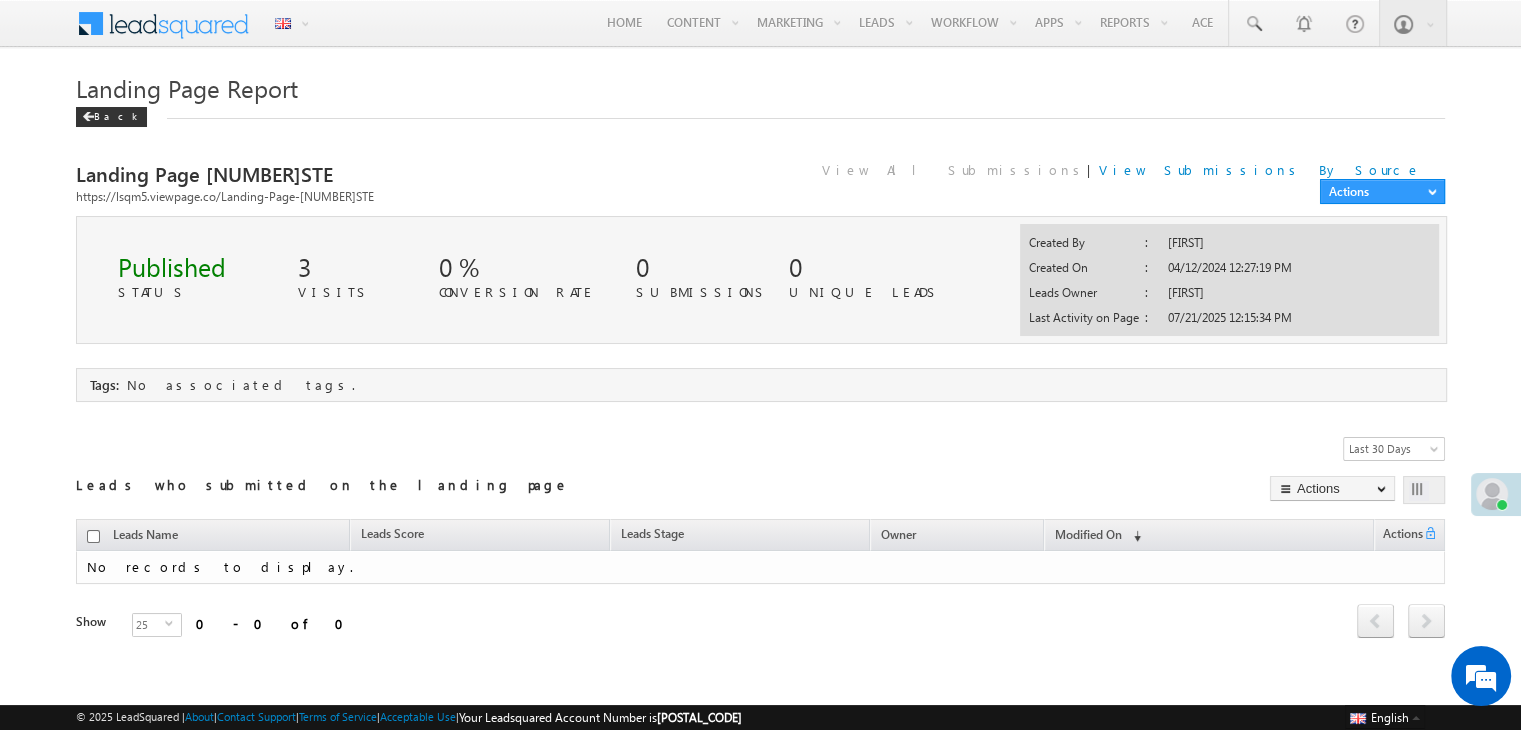 click on "Landing Page Report    Back
Landing Page 2147483648STE
https://lsqm5.viewpage.co/Landing-Page-2147483648STE
View All Submissions
|
View Submissions By Source
Actions UnPublish Edit Clone View Summary Rename Embed Export Form HTML Add Tag
×
Embed Landing Page
You can copy this HTML to your web page where you want to embed the landing page." at bounding box center [760, 380] 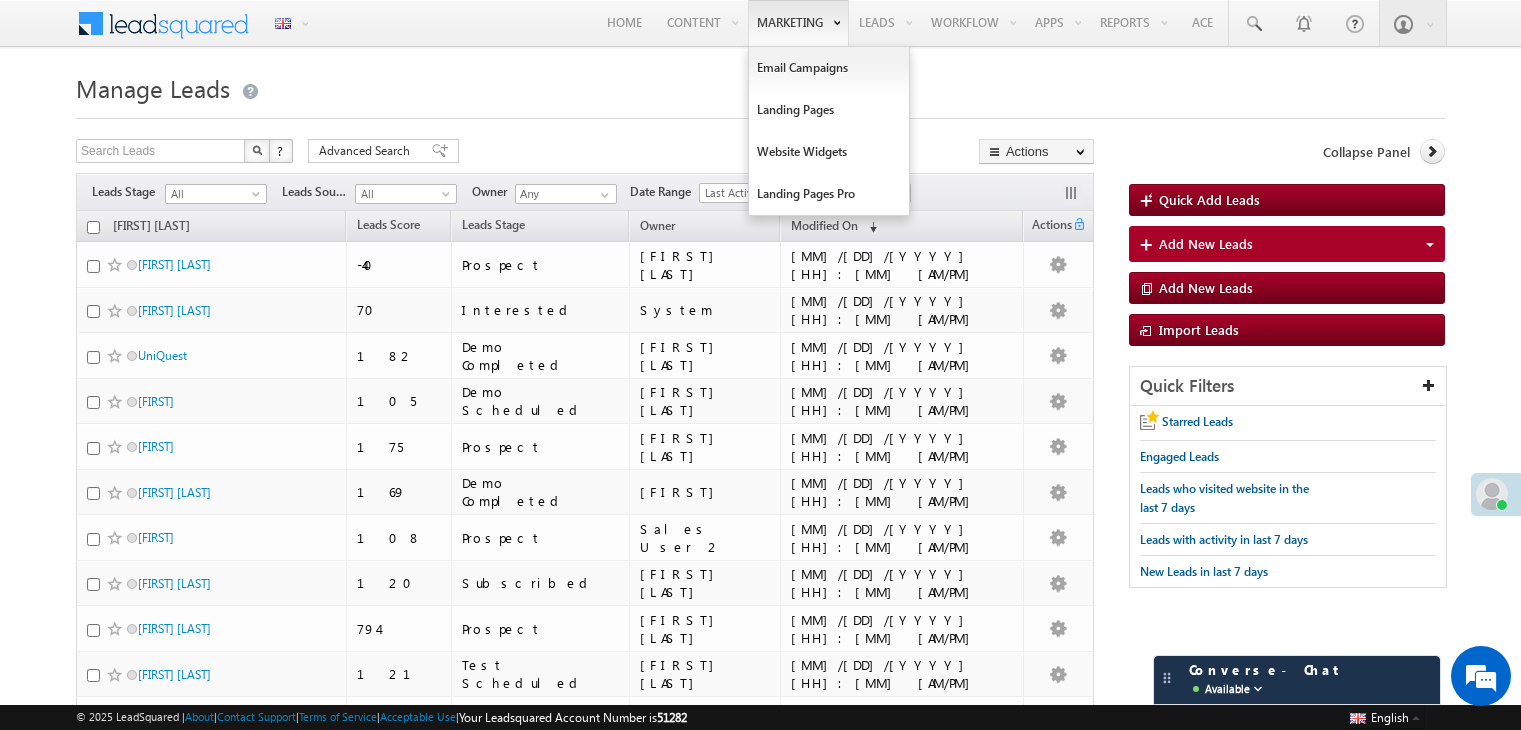 scroll, scrollTop: 0, scrollLeft: 0, axis: both 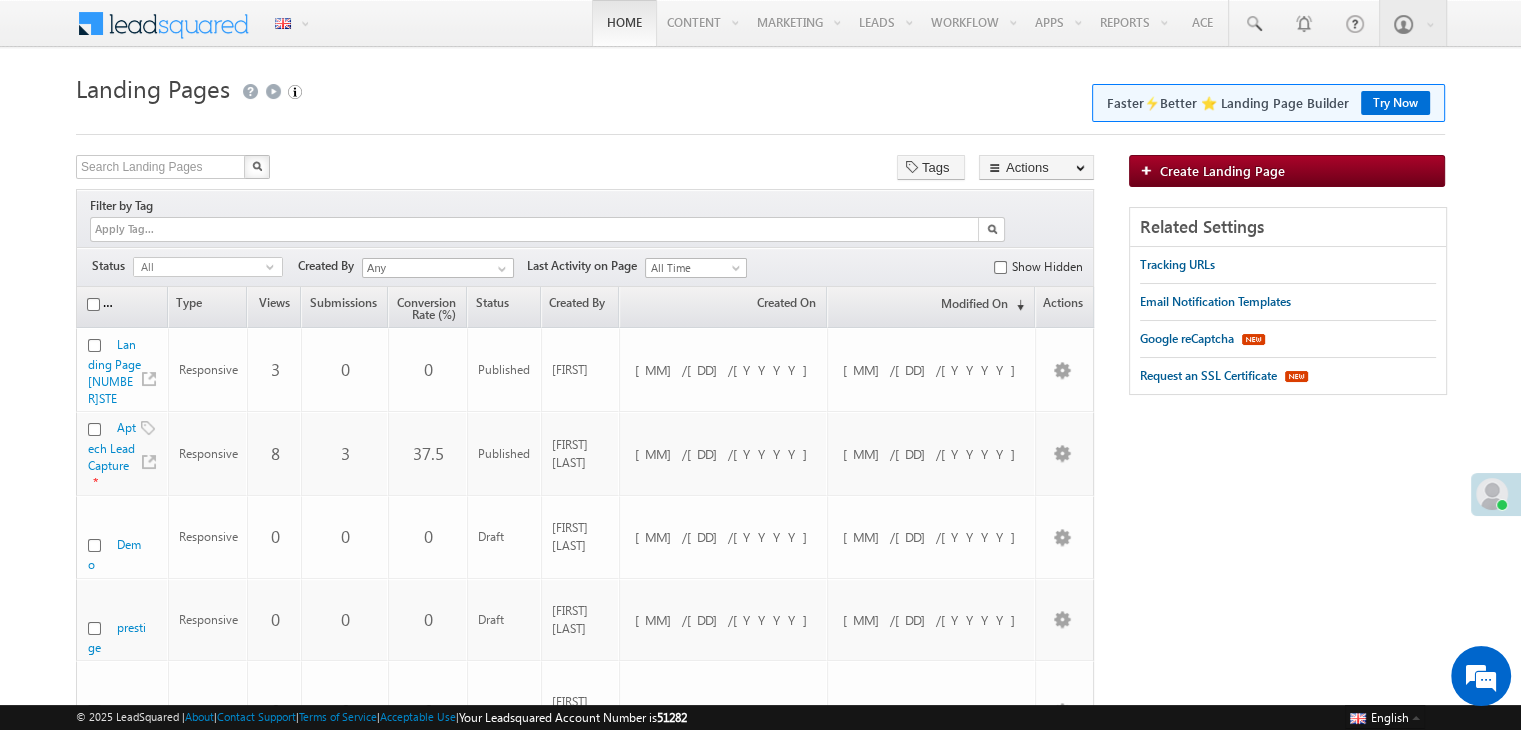 click on "Home" at bounding box center (624, 23) 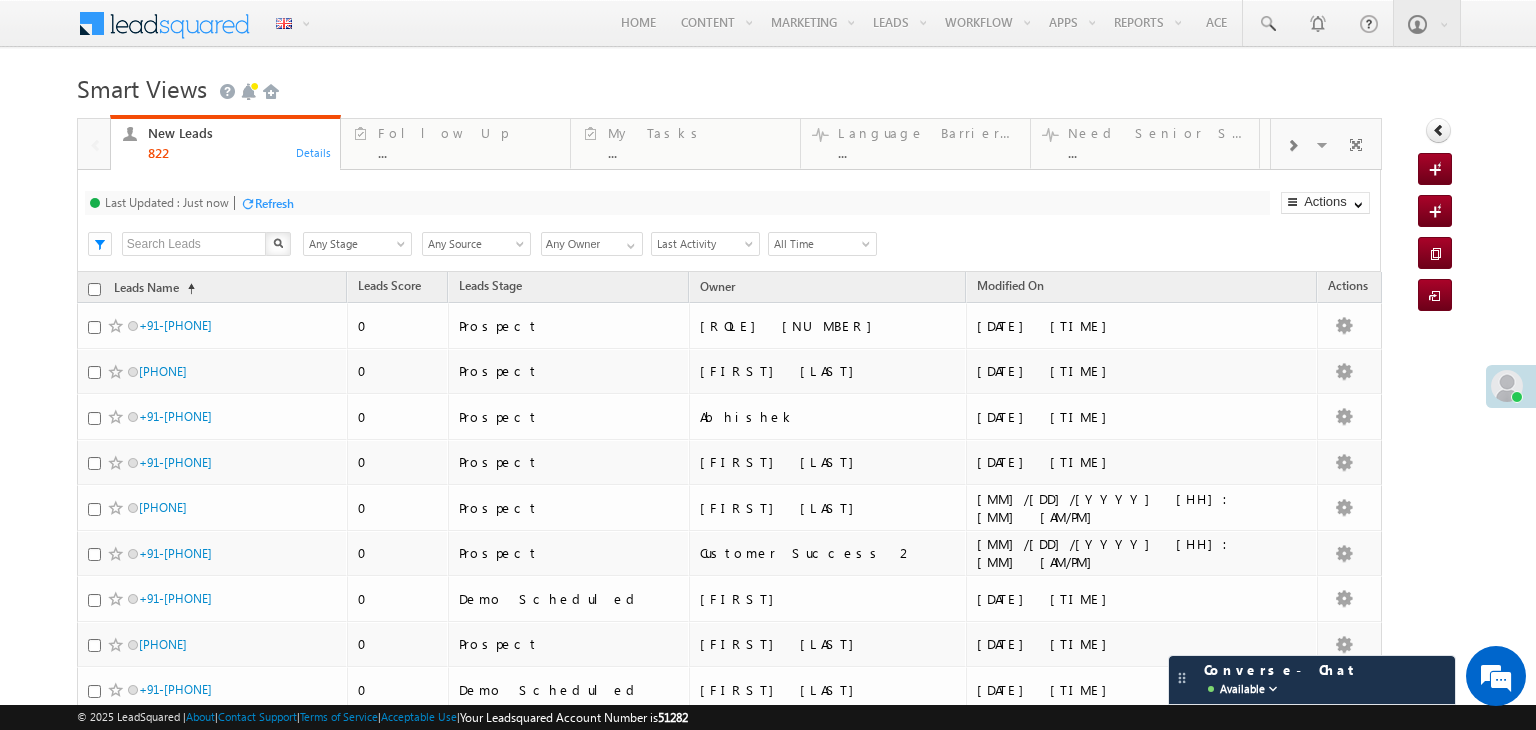scroll, scrollTop: 0, scrollLeft: 0, axis: both 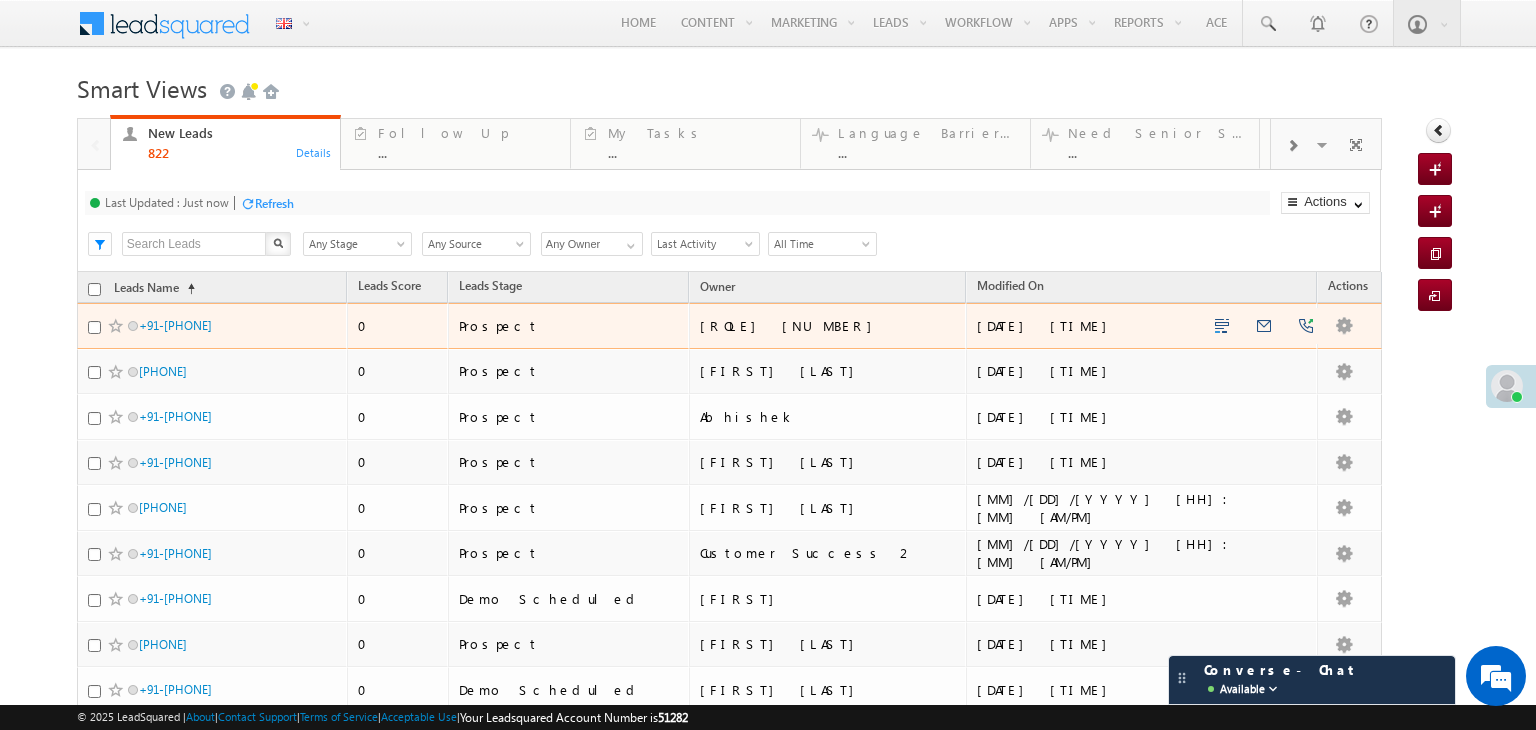 type on "Any Owner" 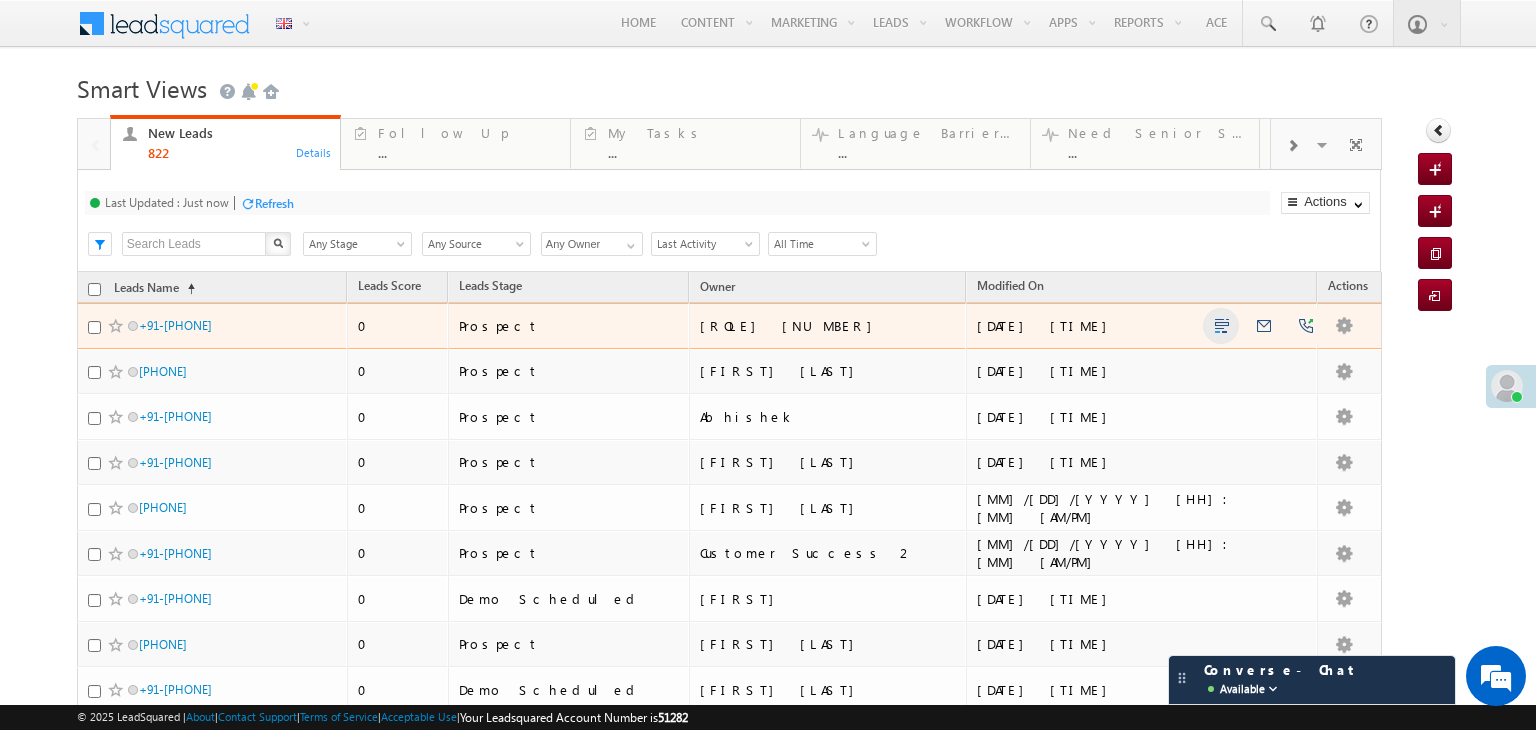 scroll, scrollTop: 0, scrollLeft: 0, axis: both 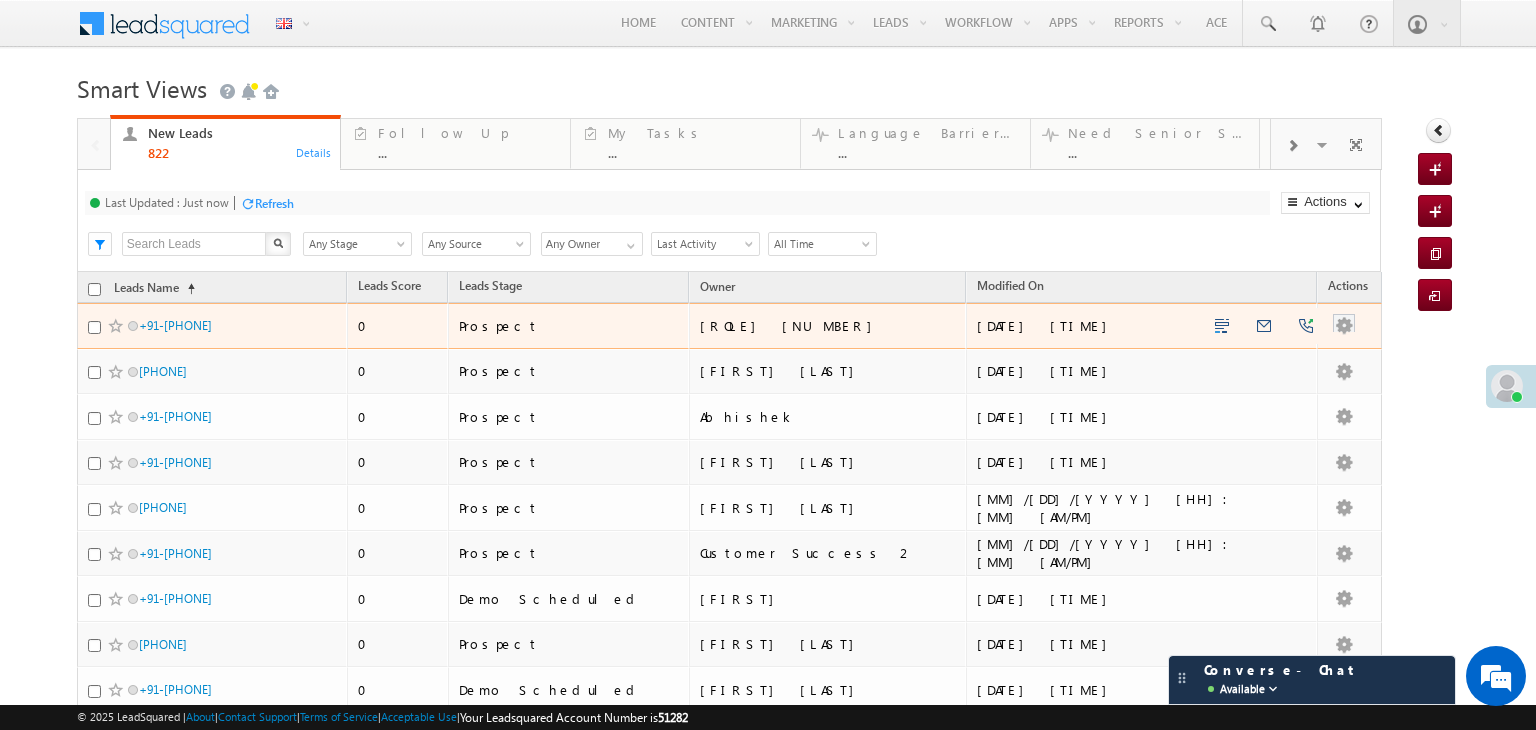 click at bounding box center [1344, 326] 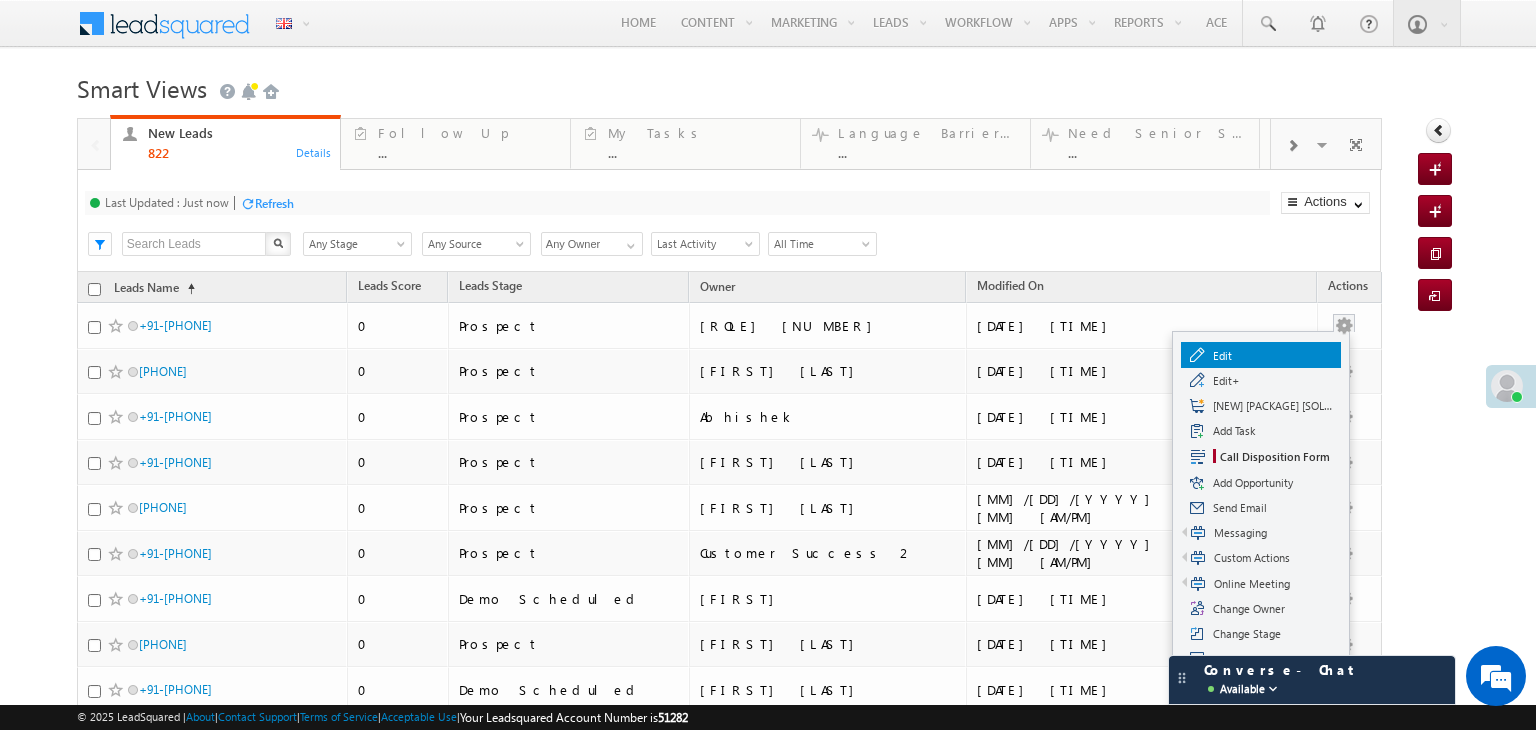 click on "Edit" at bounding box center [1273, 356] 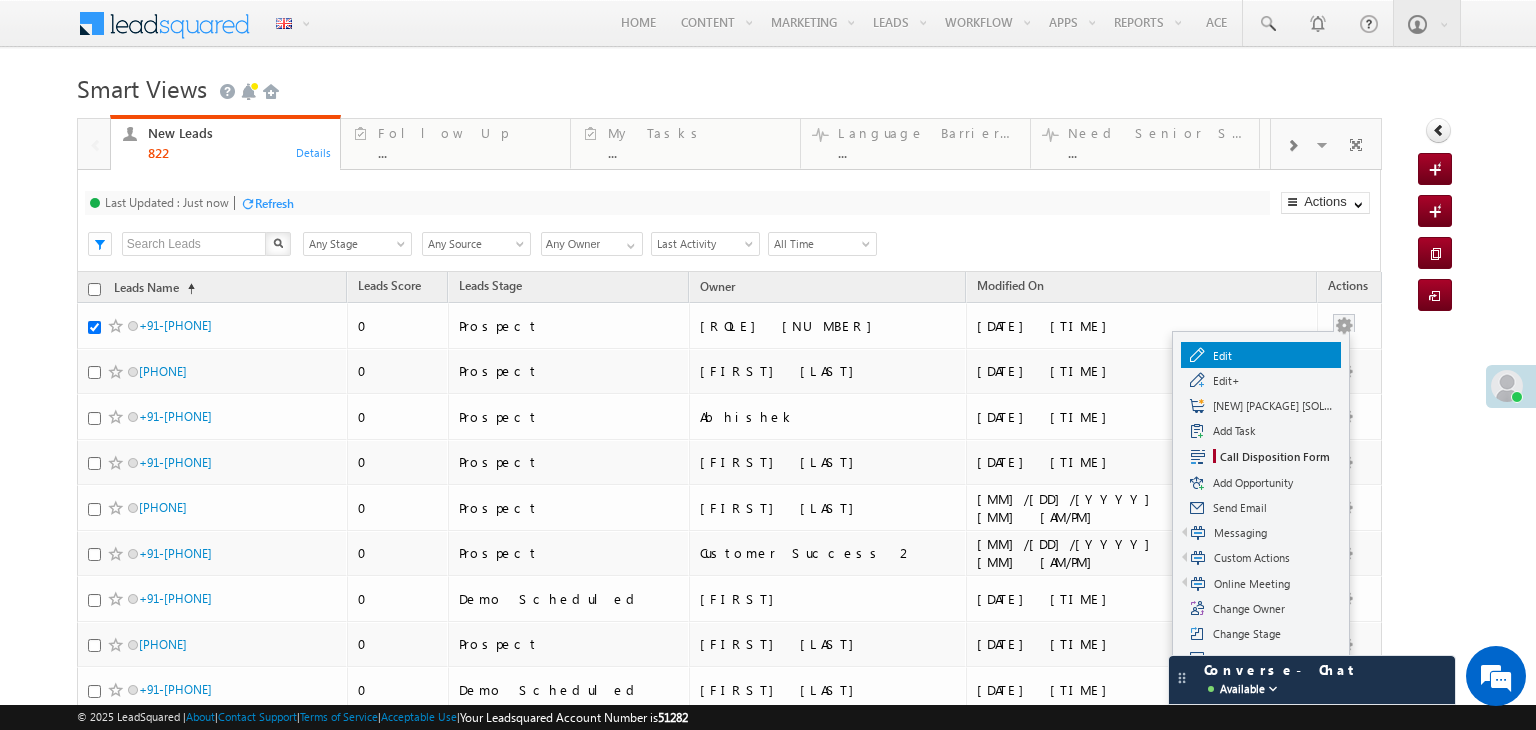 checkbox on "true" 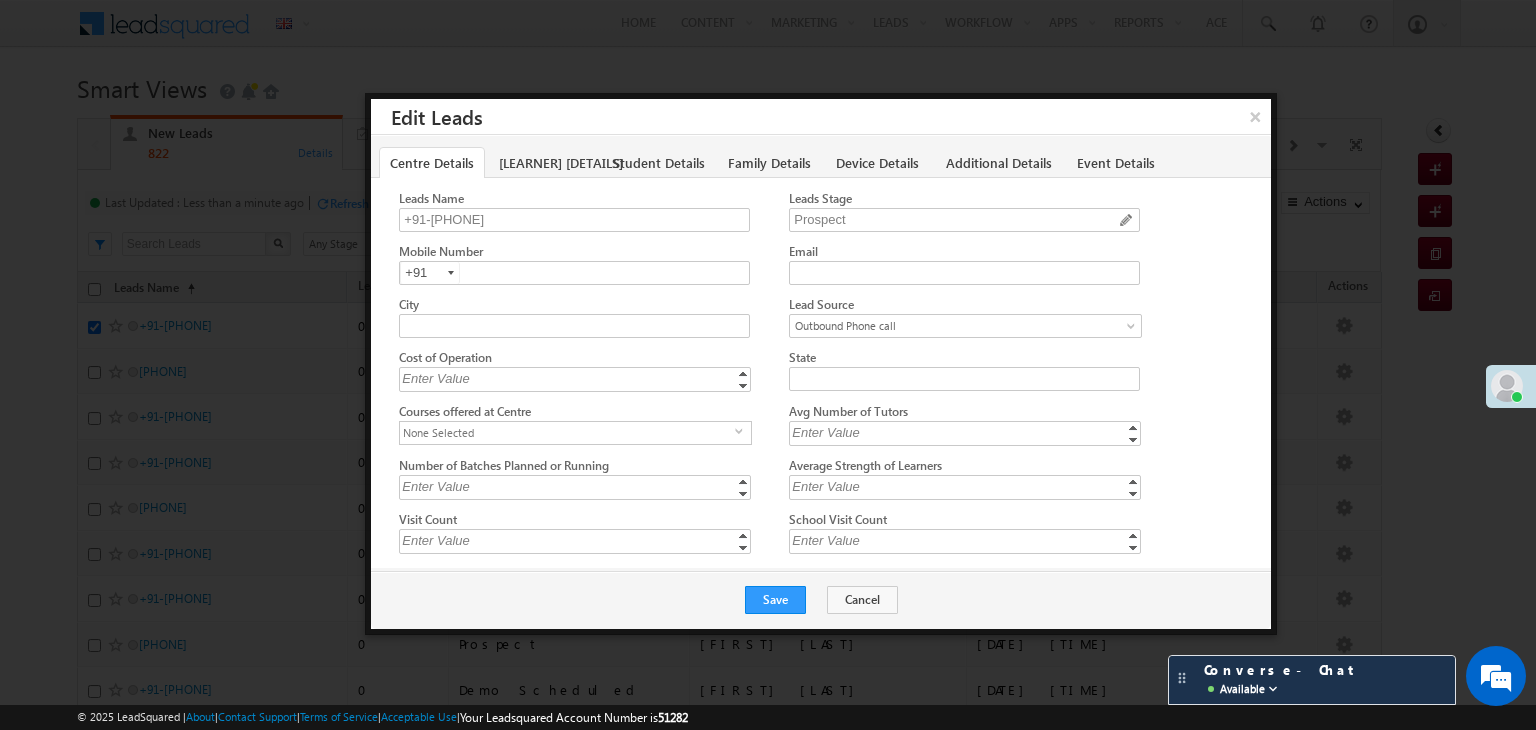scroll, scrollTop: 0, scrollLeft: 0, axis: both 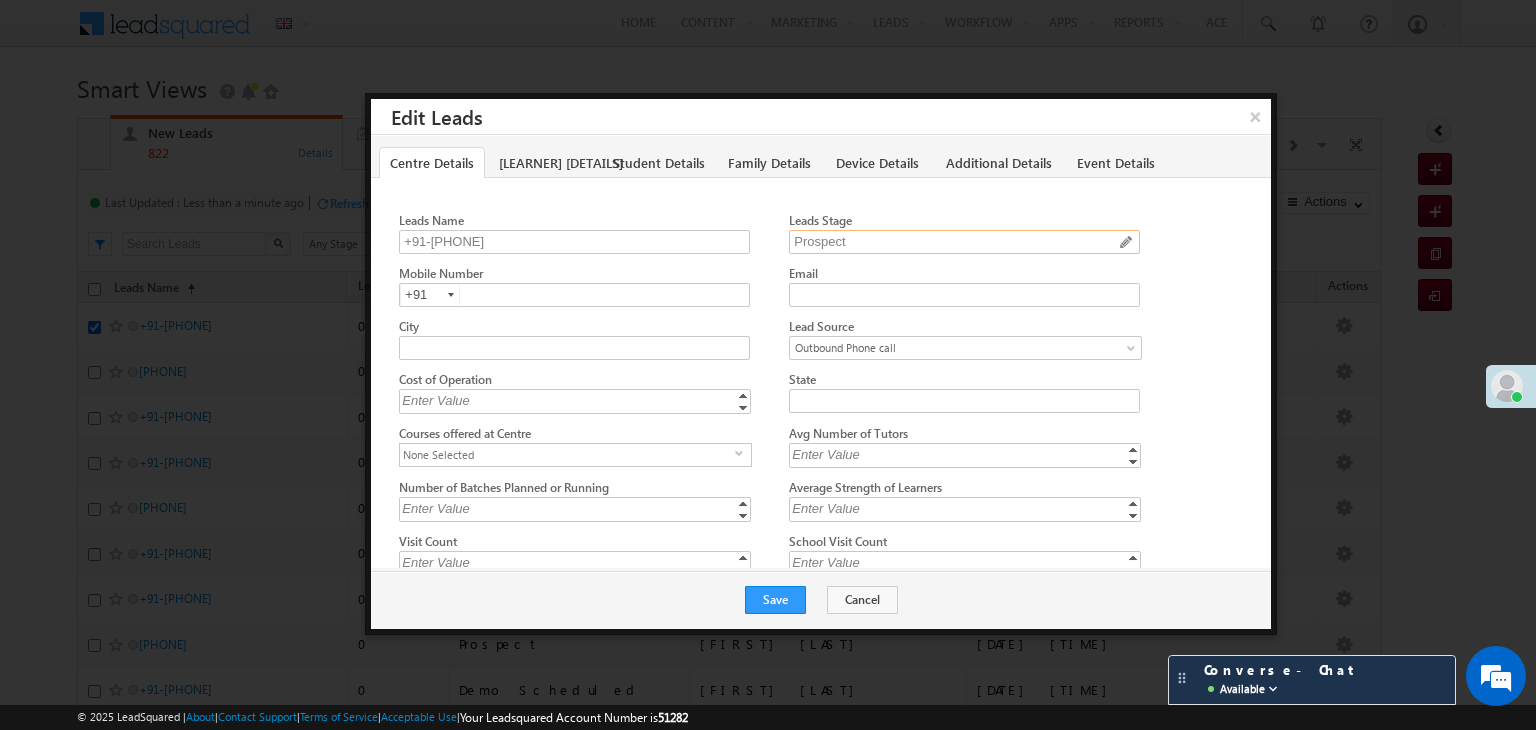 click on "Prospect" at bounding box center [964, 242] 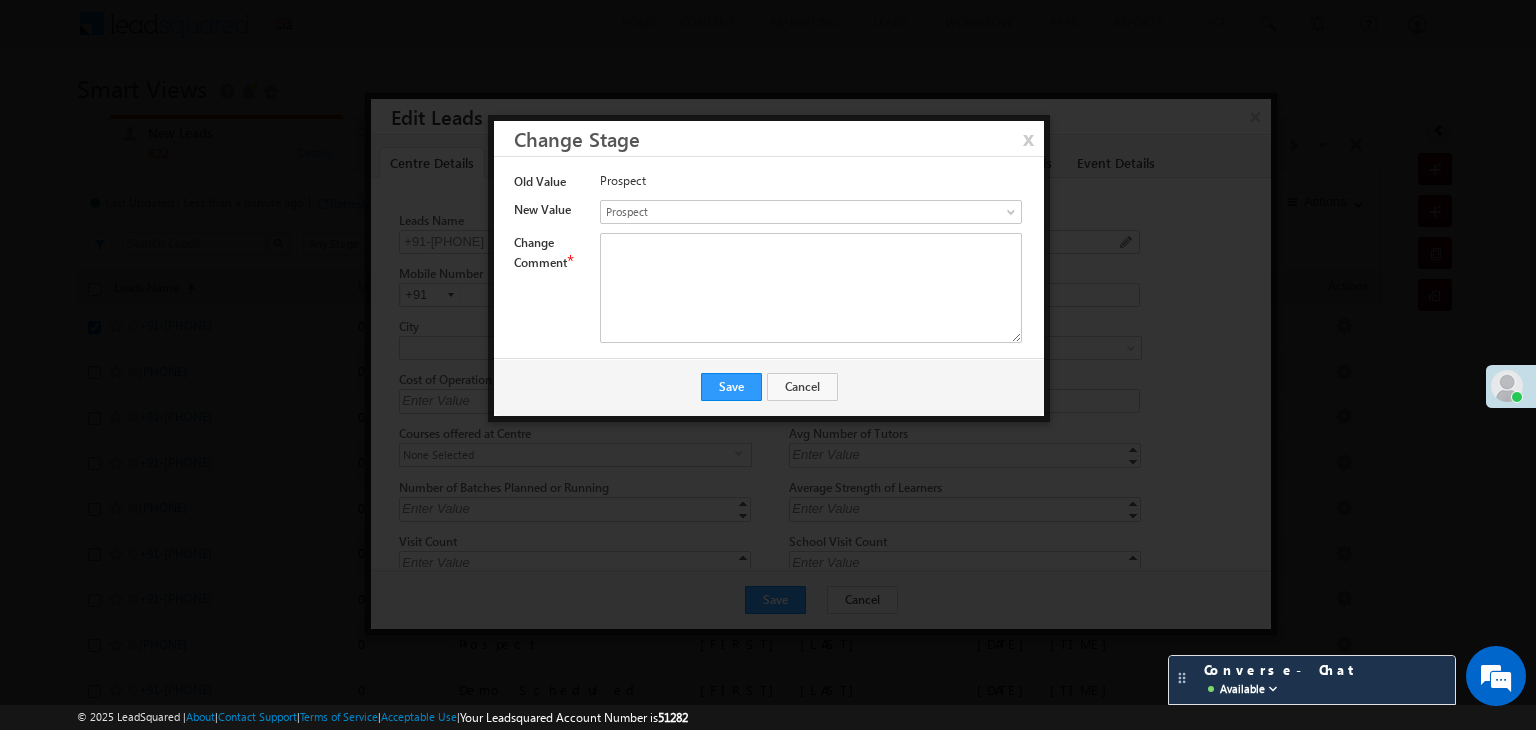 click at bounding box center [768, 365] 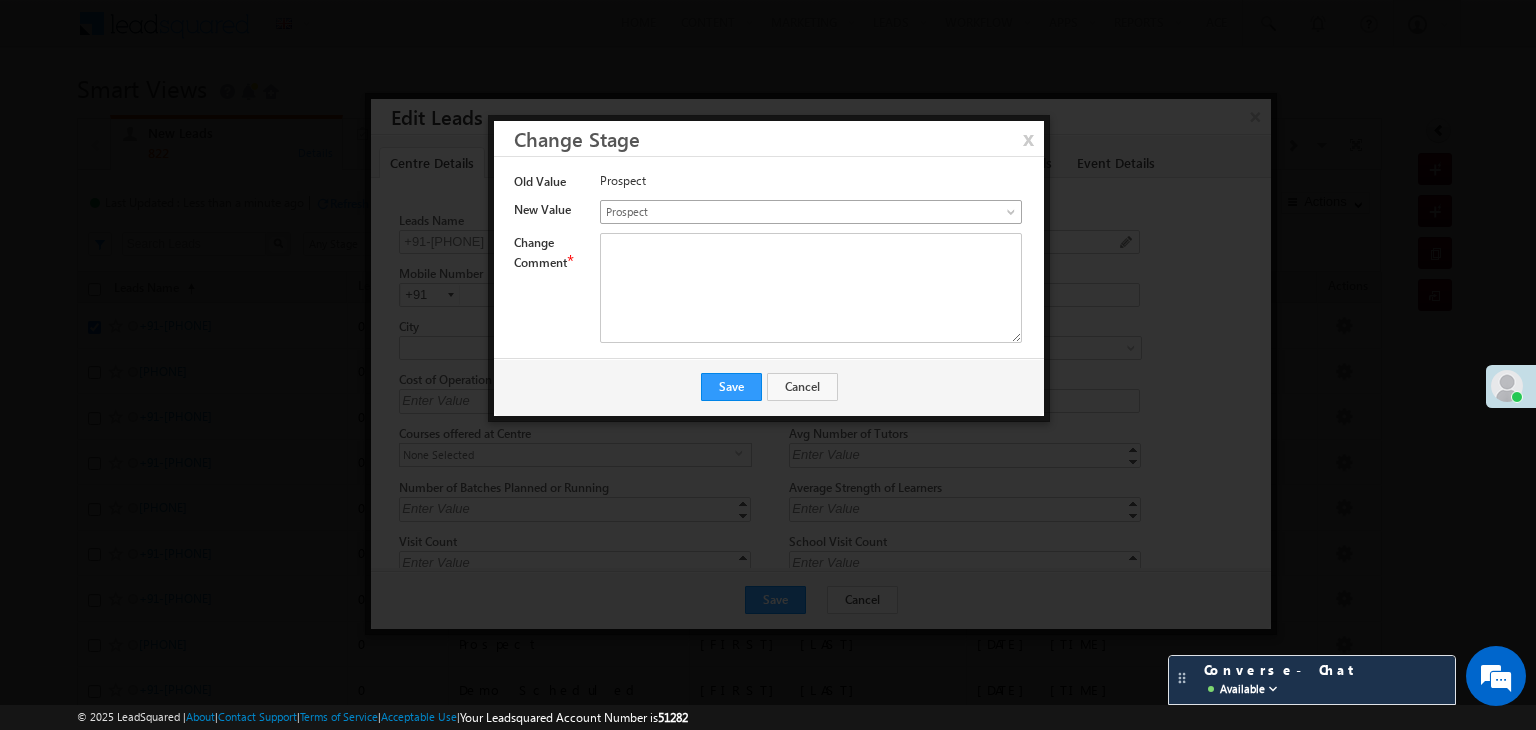 click on "Prospect" at bounding box center [811, 212] 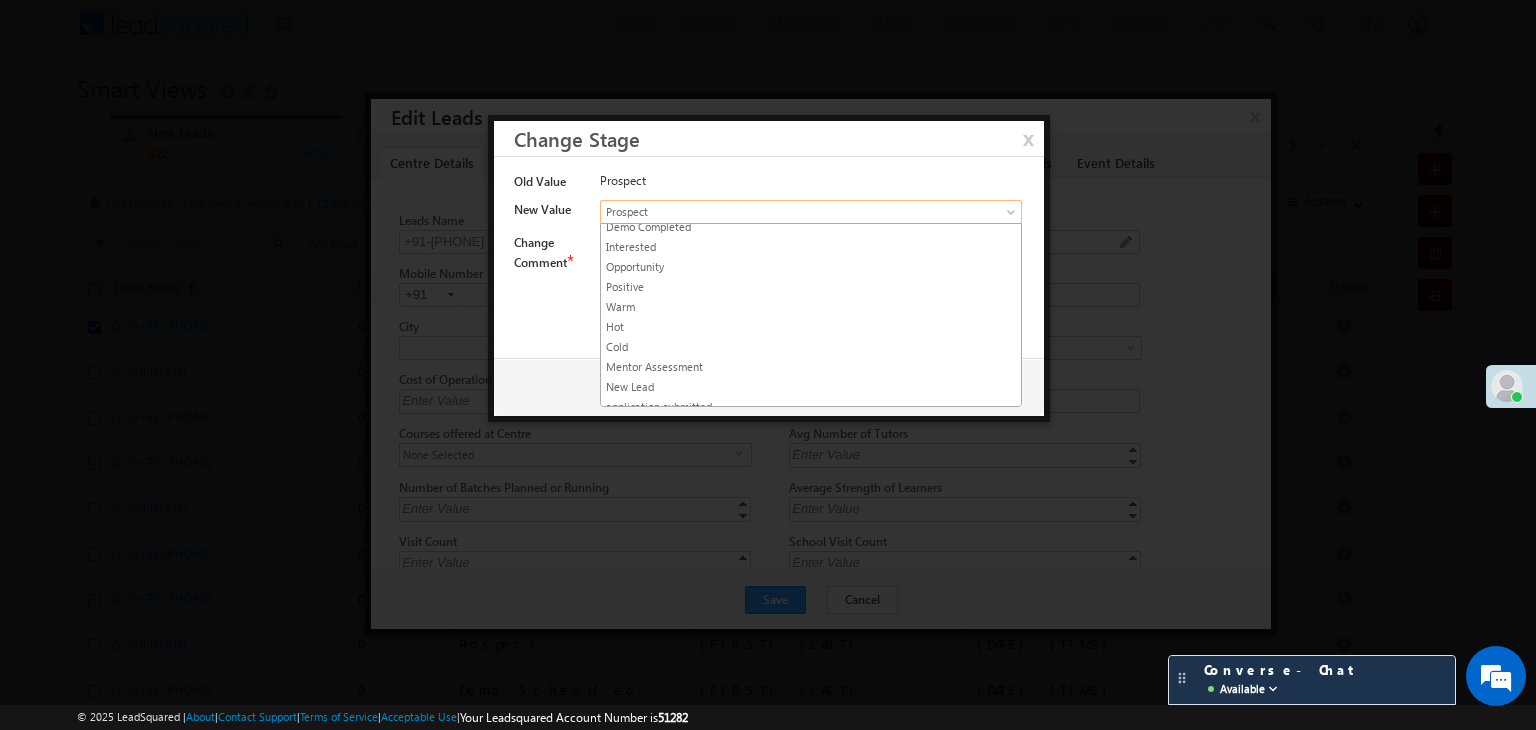 scroll, scrollTop: 0, scrollLeft: 0, axis: both 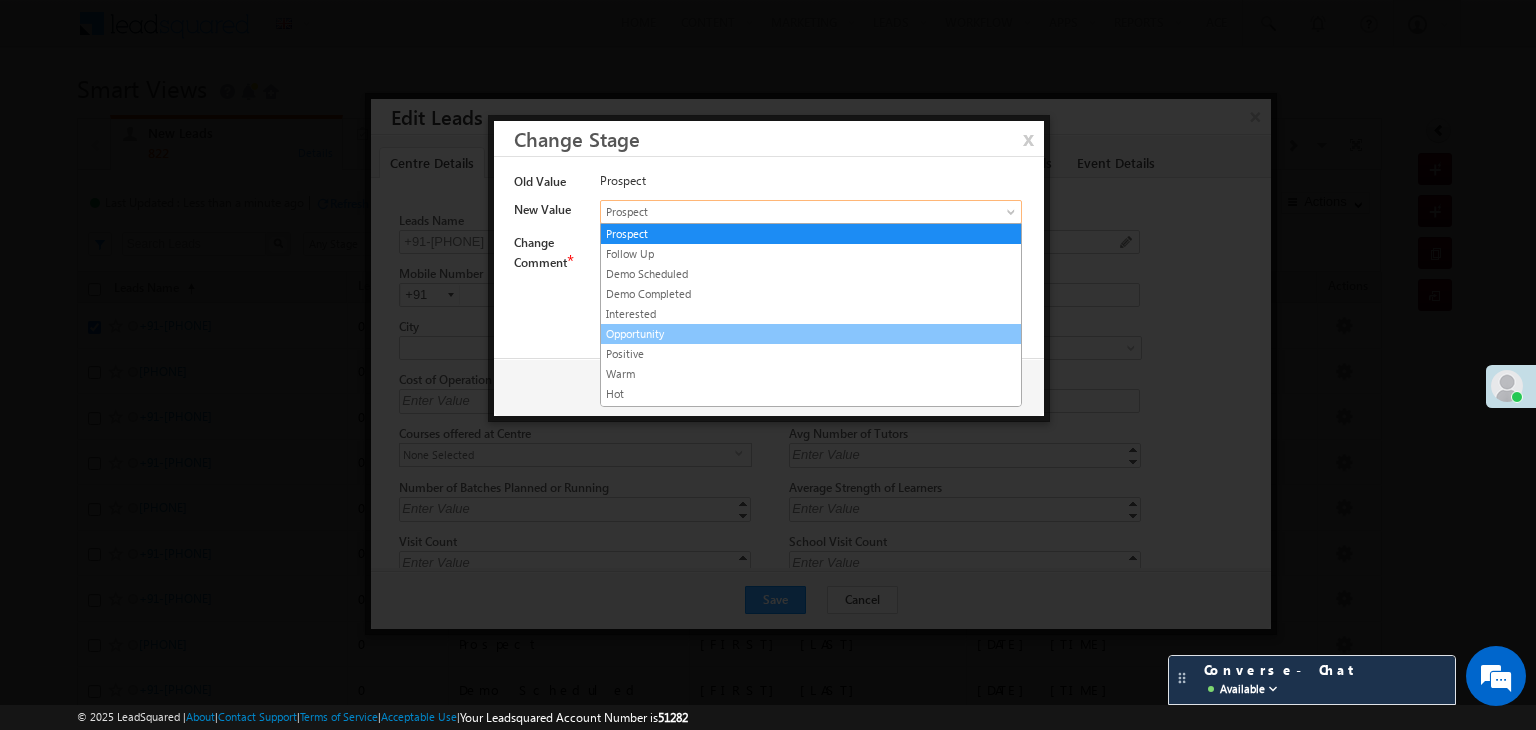 click on "Opportunity" at bounding box center (811, 334) 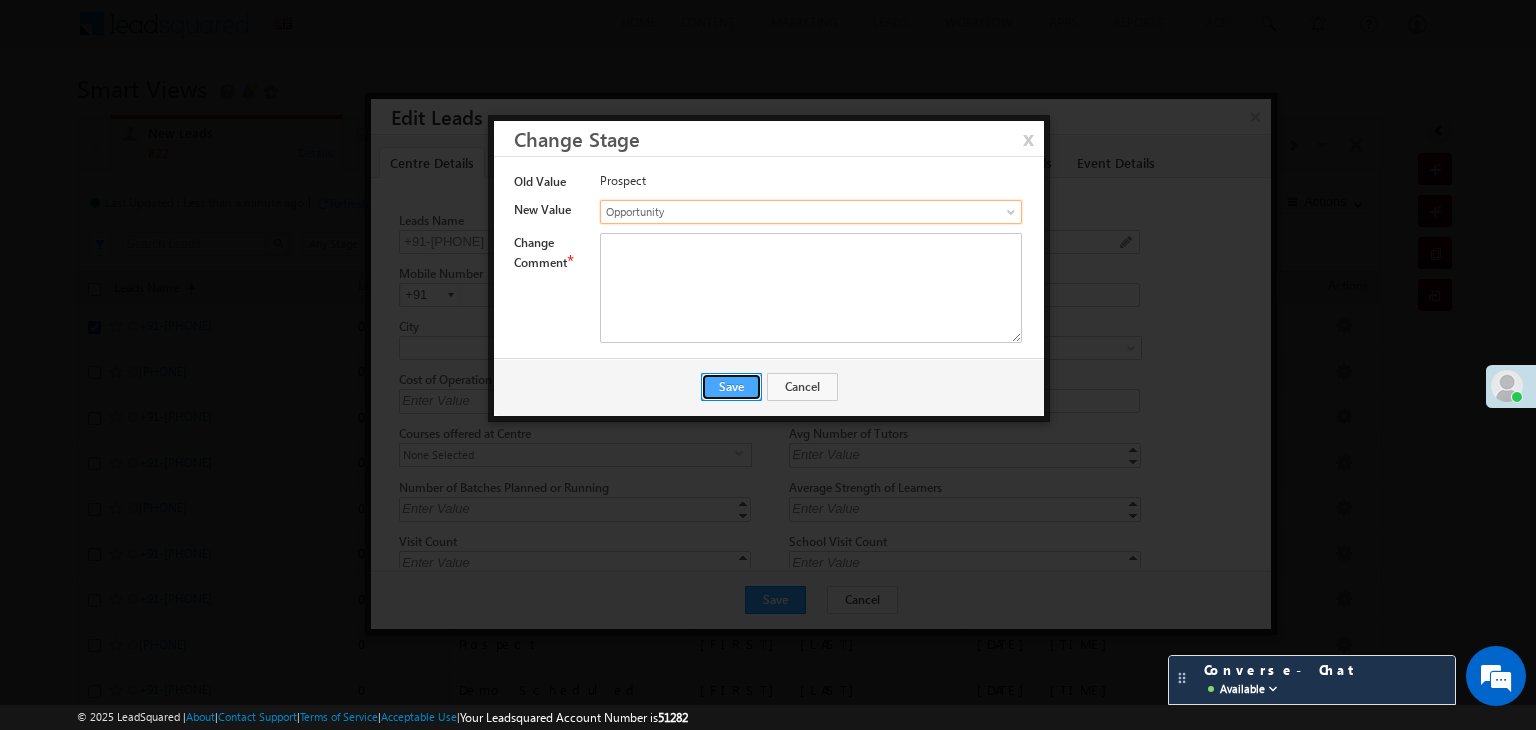click on "Save" at bounding box center (731, 387) 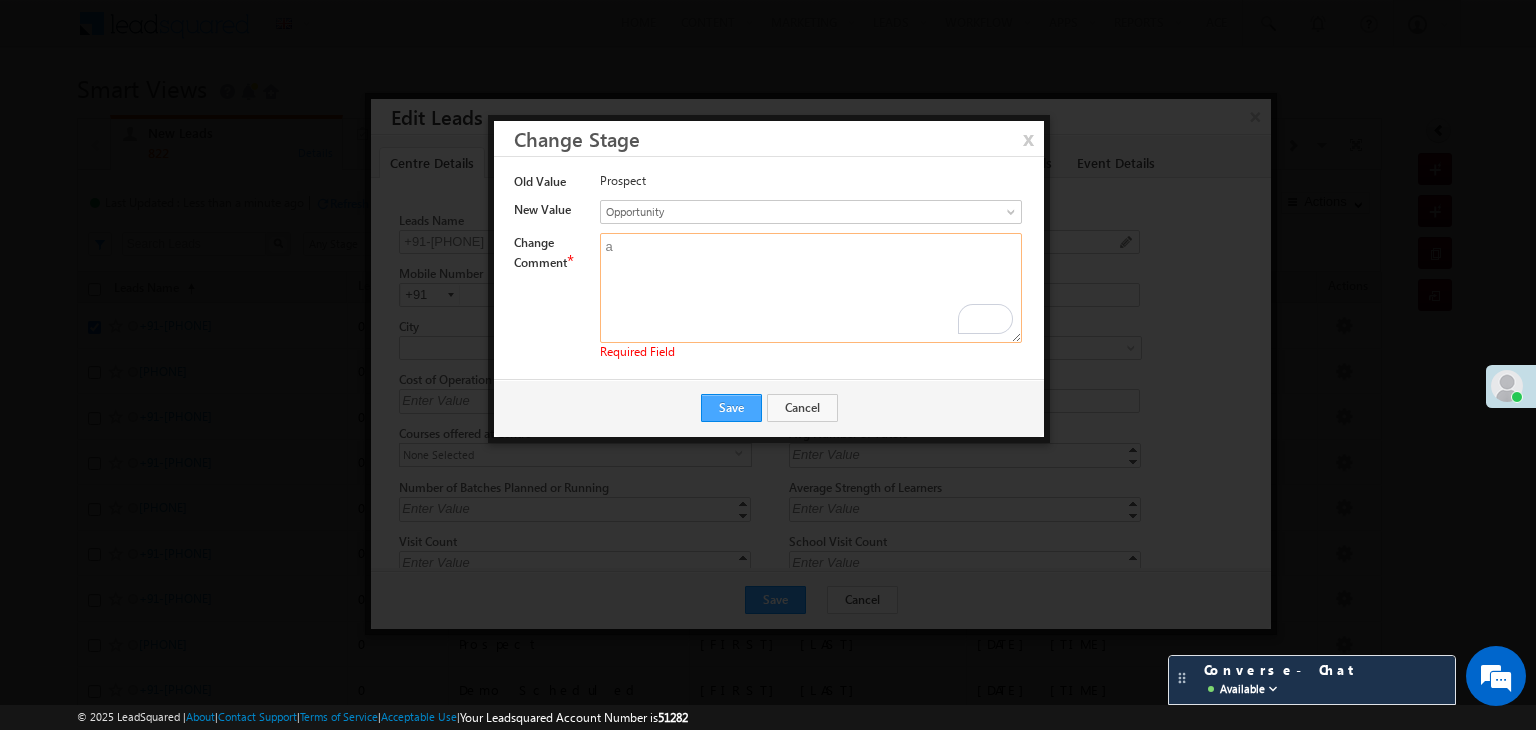 type on "a" 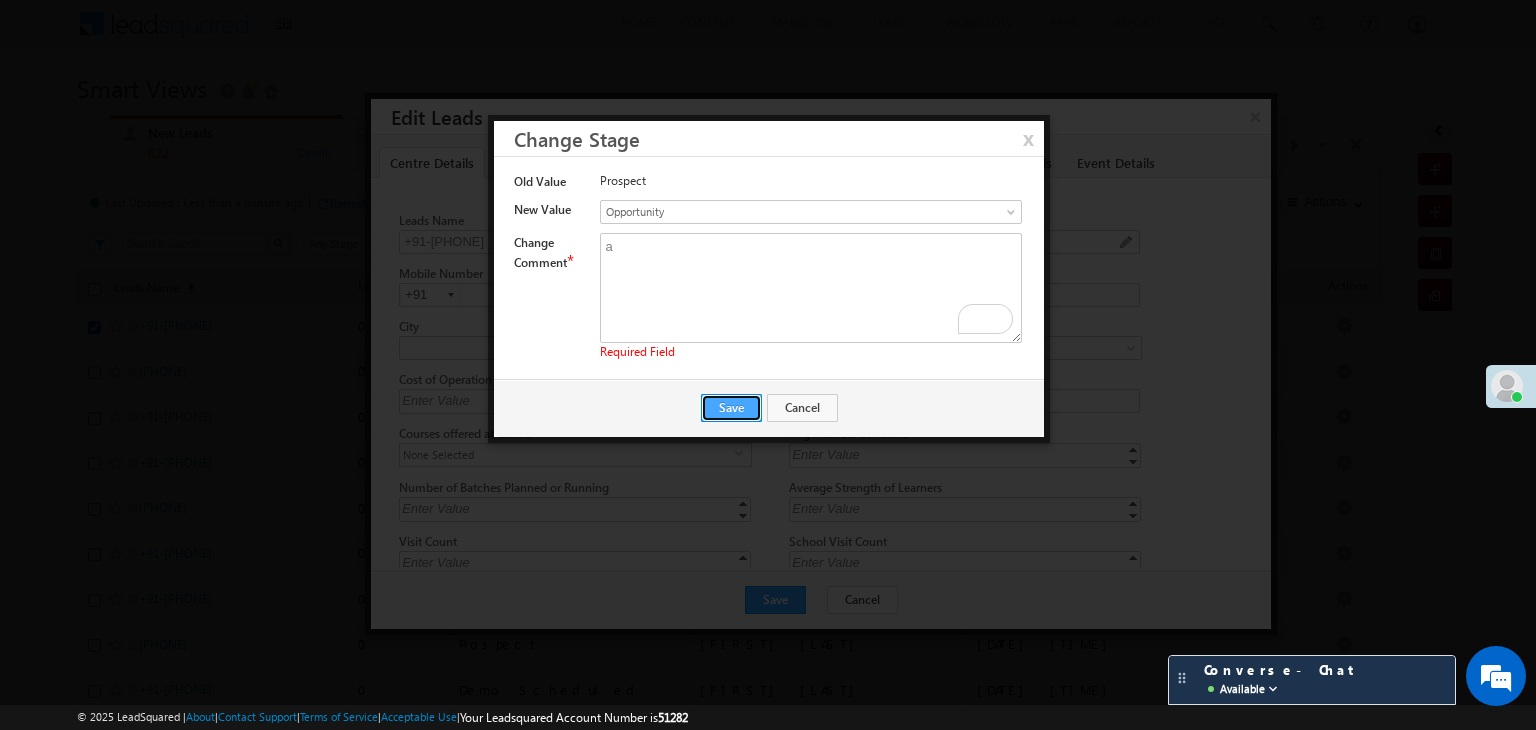 click on "Save" at bounding box center (731, 408) 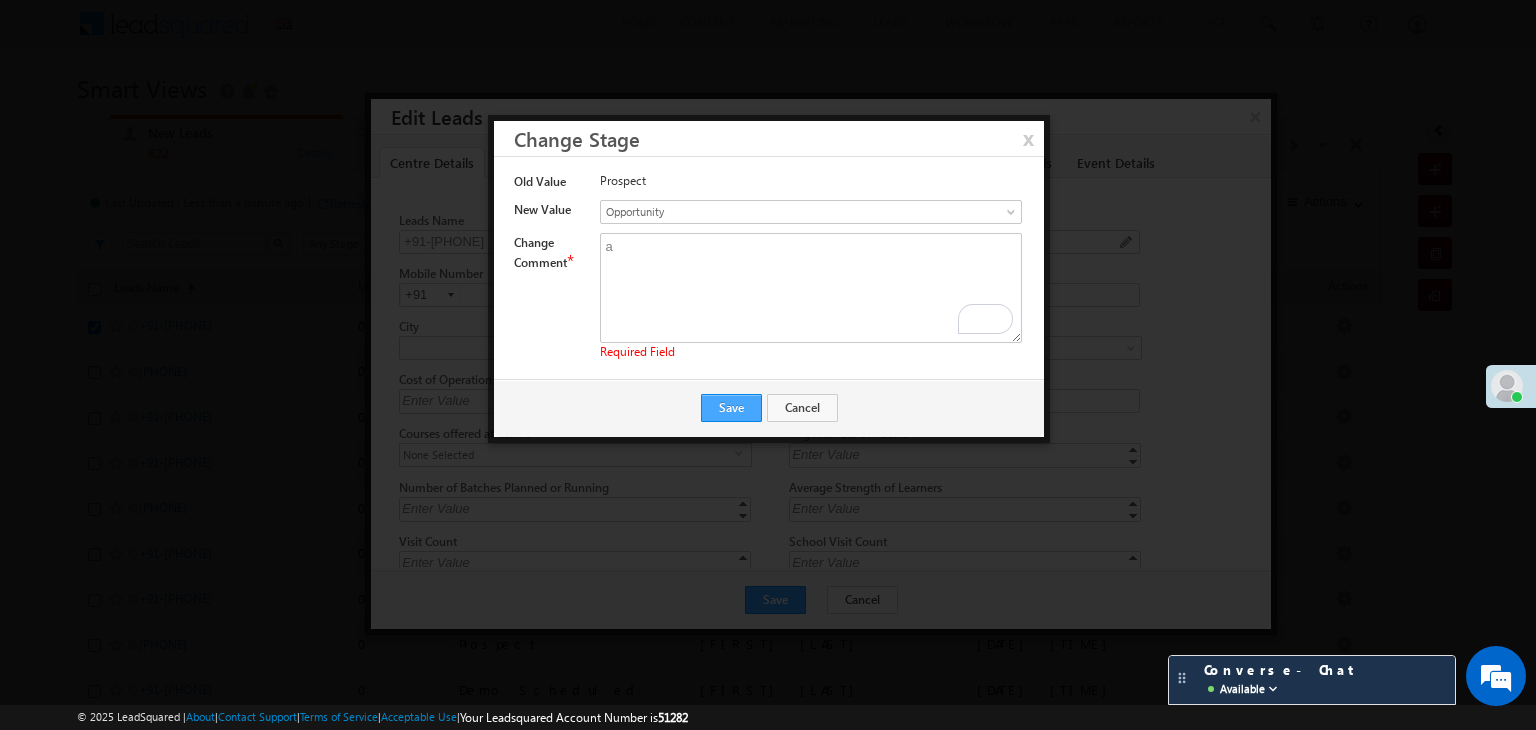 type on "Opportunity" 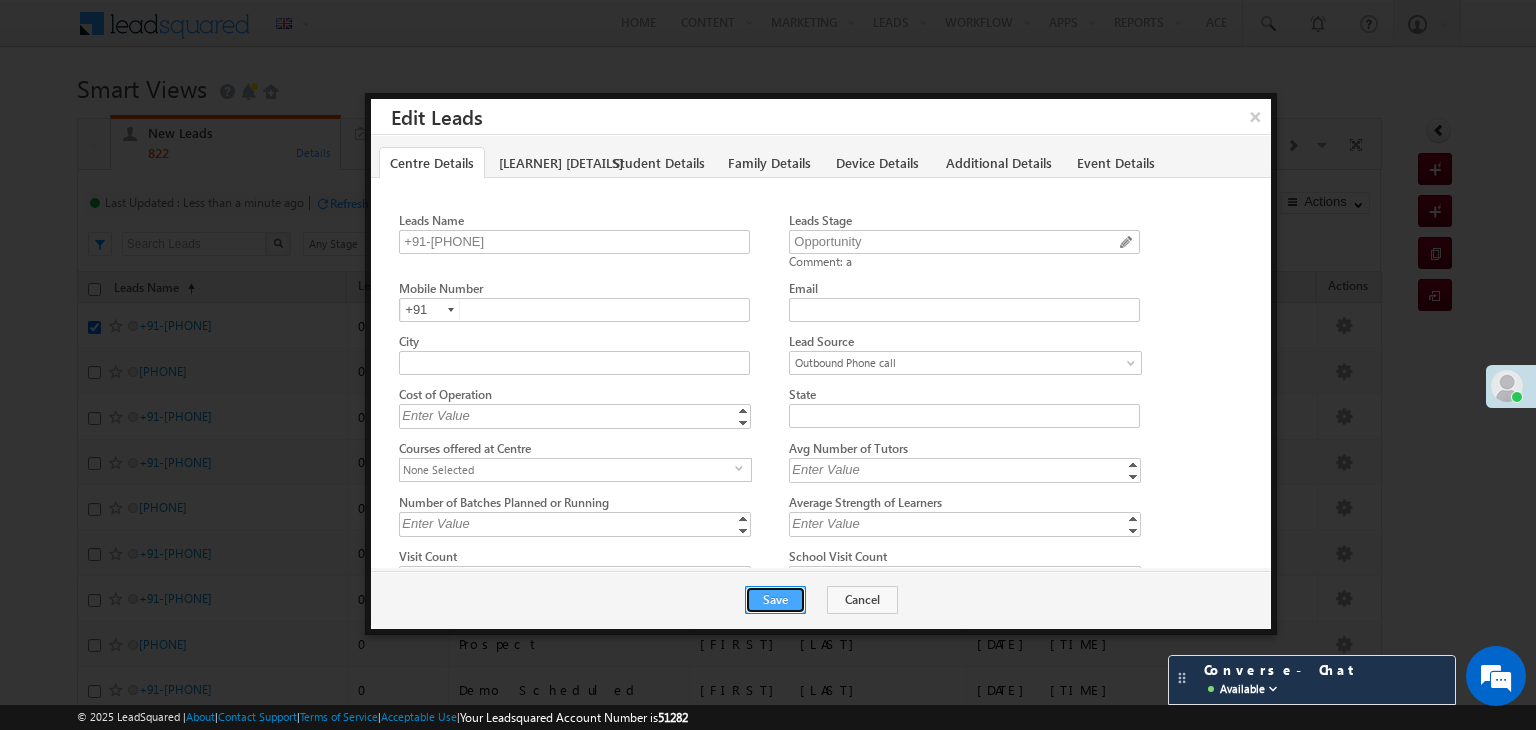 click on "Save" at bounding box center (775, 600) 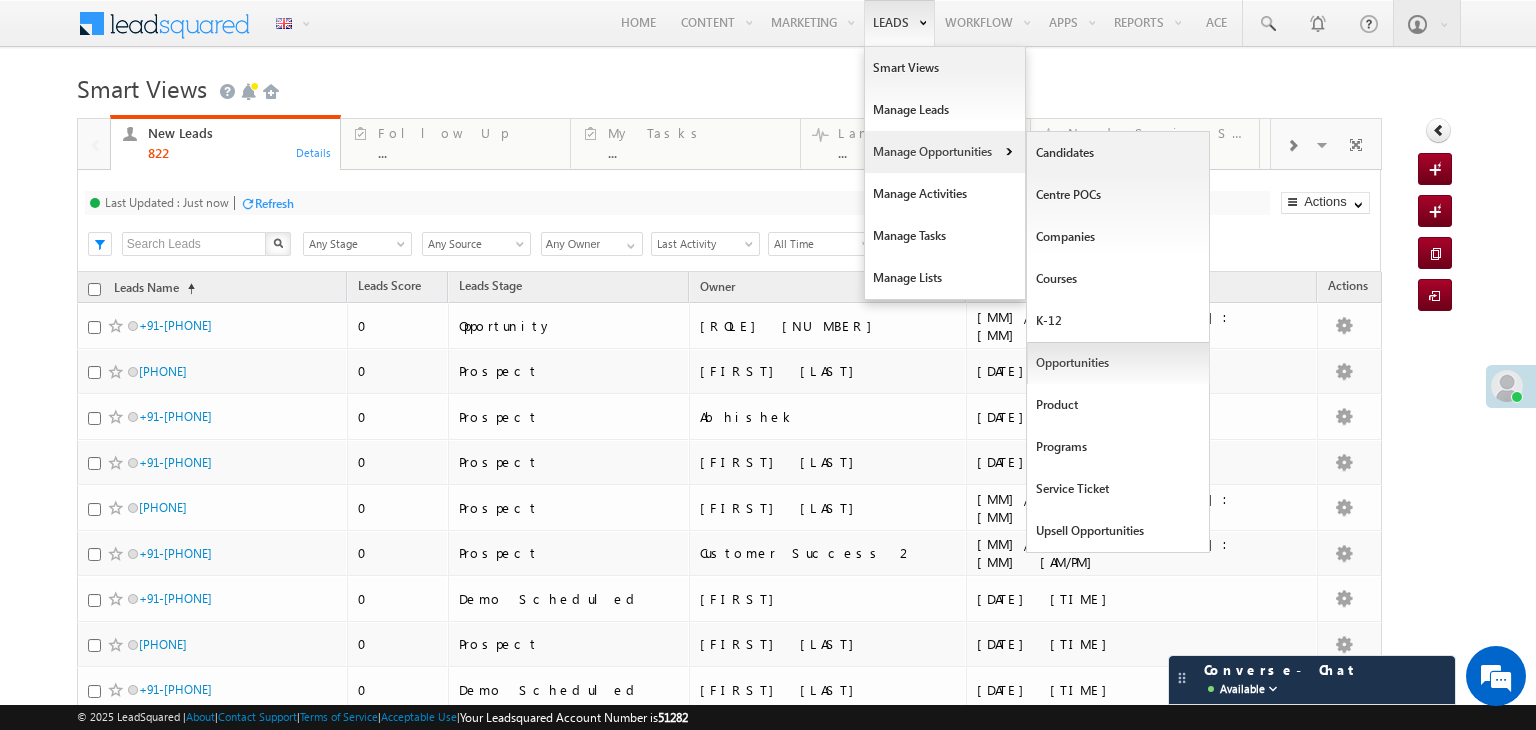 click on "Opportunities" at bounding box center (1118, 363) 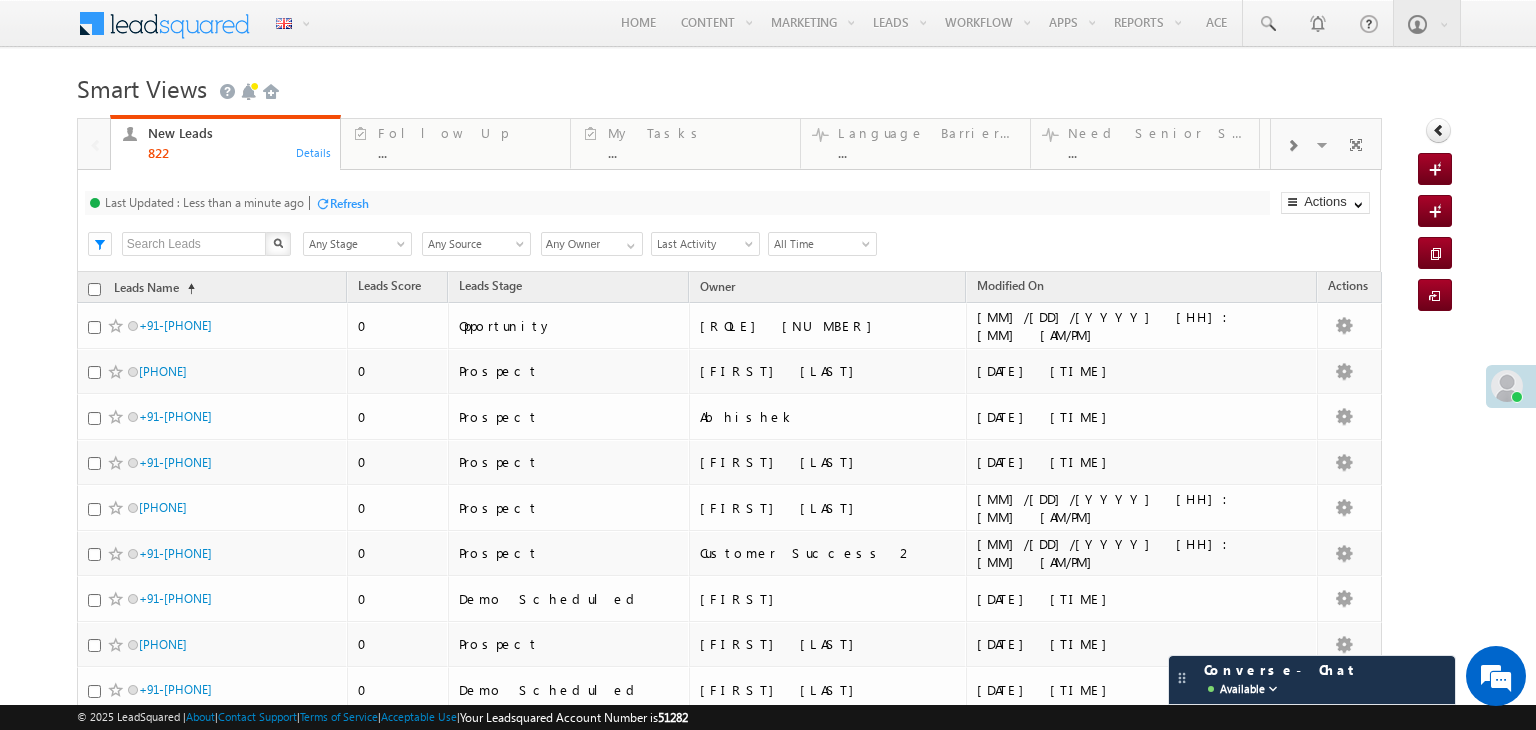 click at bounding box center [1507, 386] 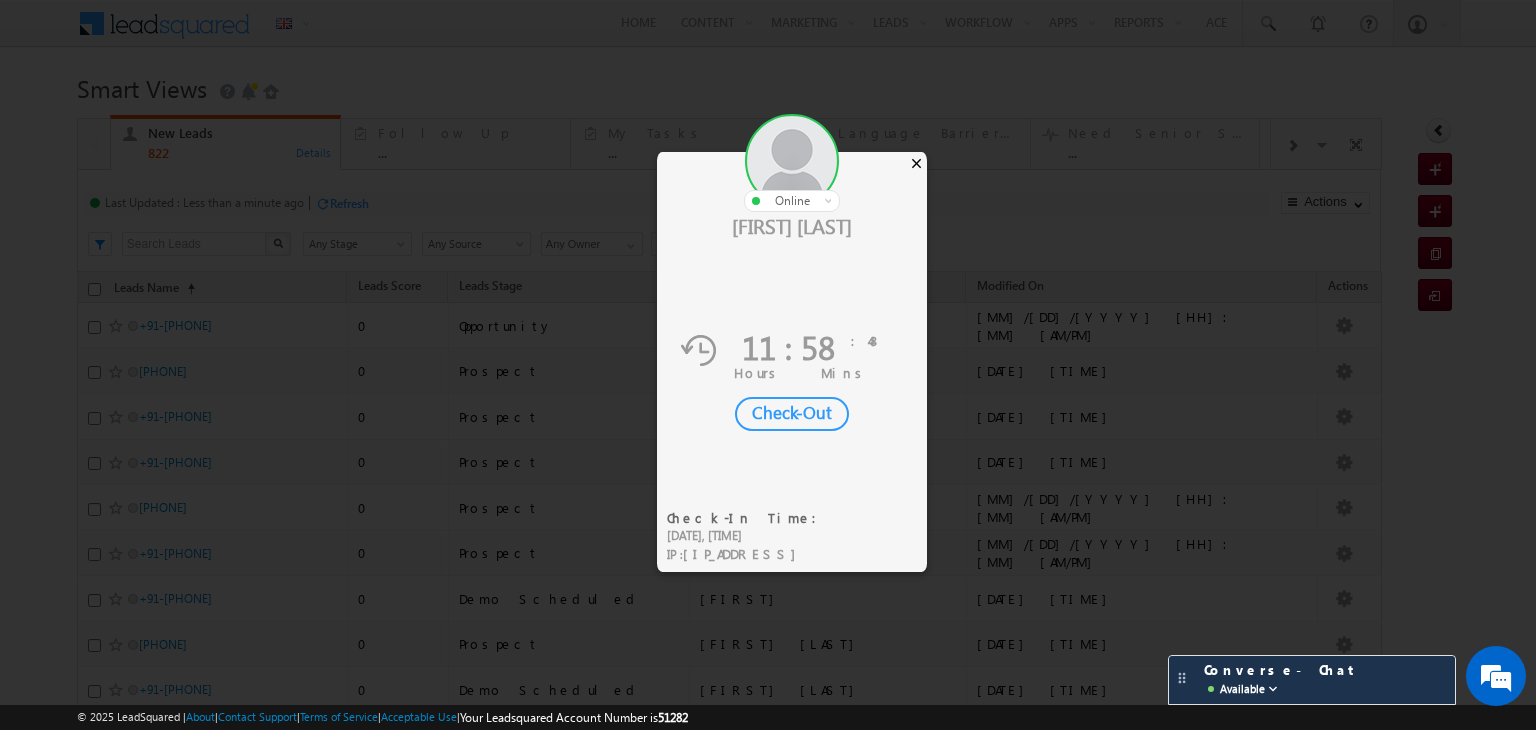 click on "×" at bounding box center [916, 163] 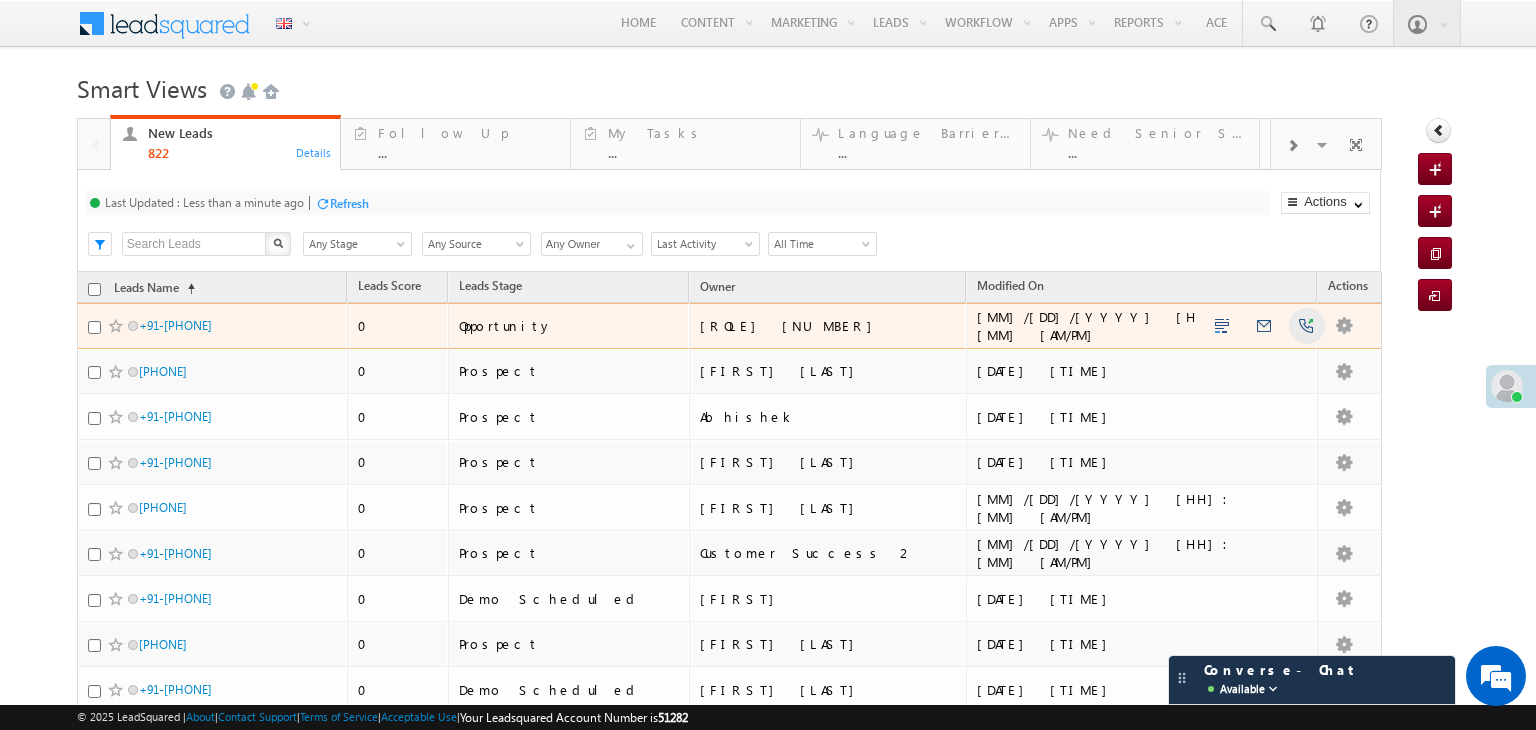 click at bounding box center (1307, 326) 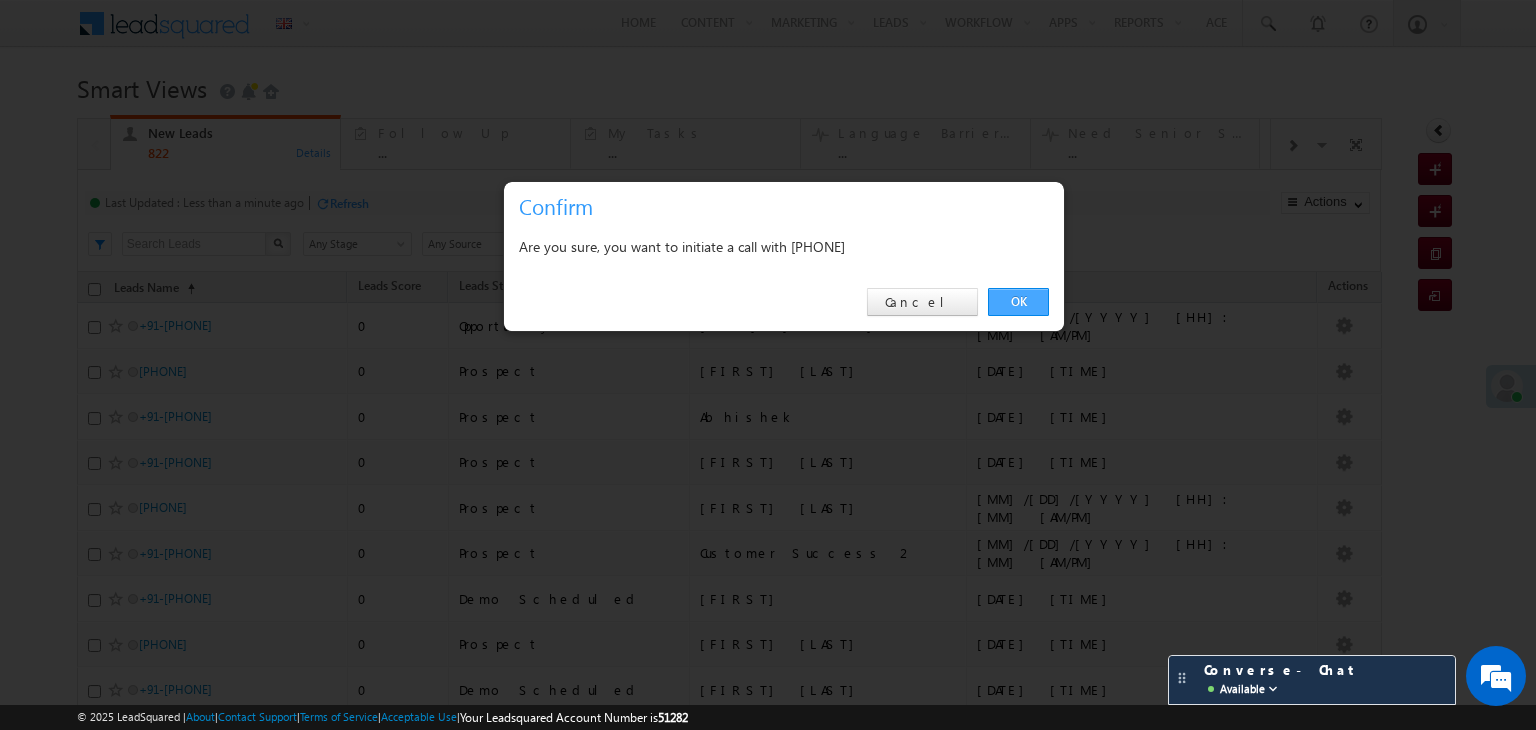 click on "OK" at bounding box center [1018, 302] 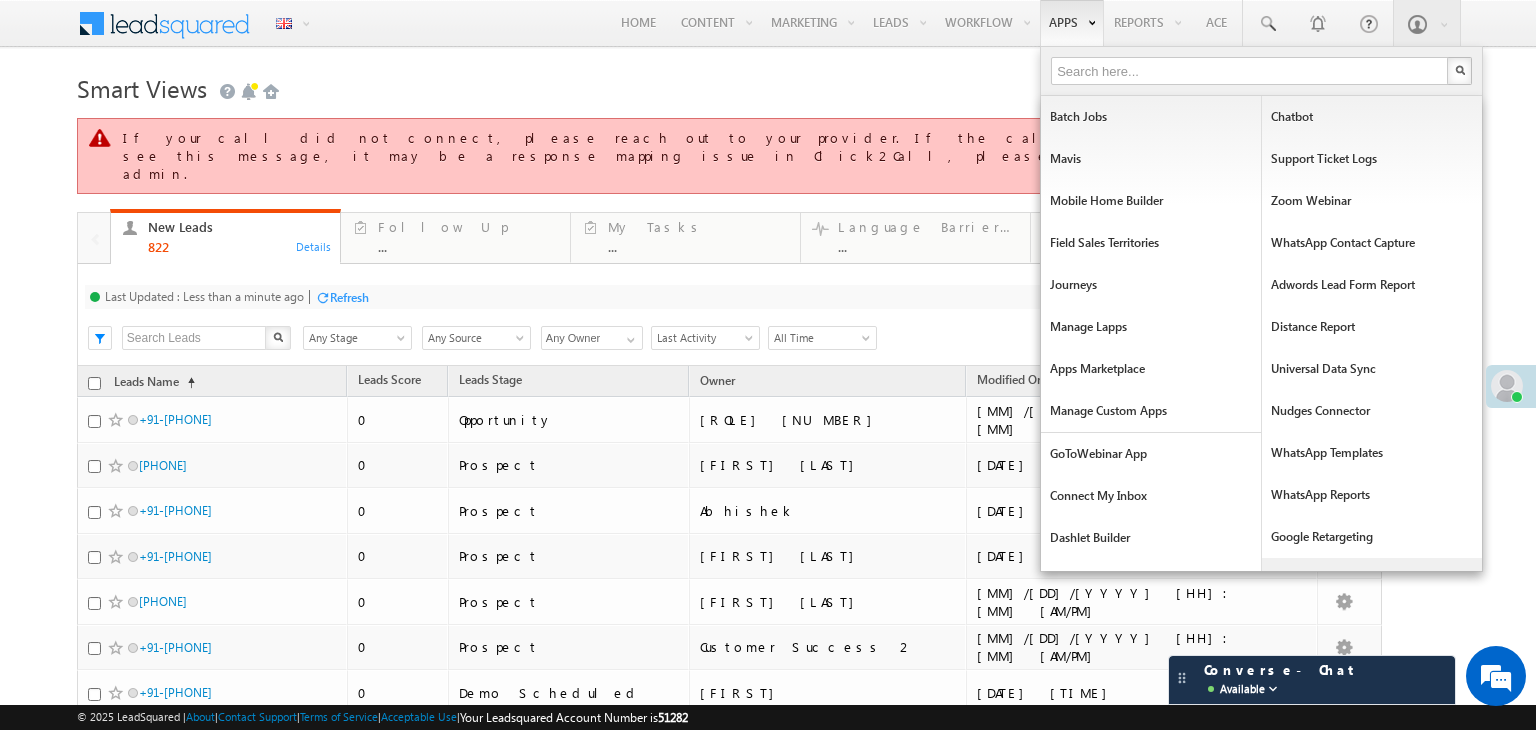 scroll, scrollTop: 133, scrollLeft: 0, axis: vertical 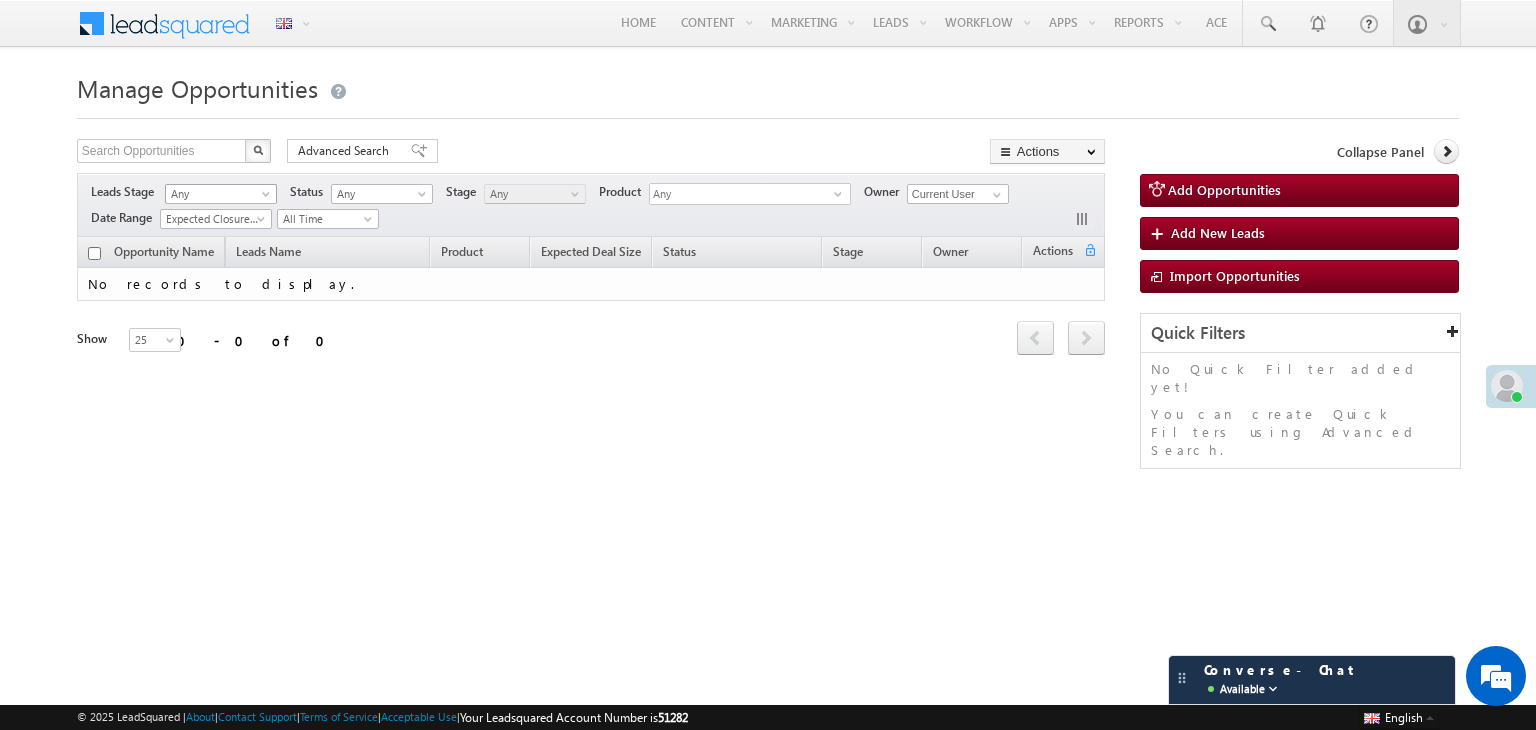 click on "Any" at bounding box center (221, 194) 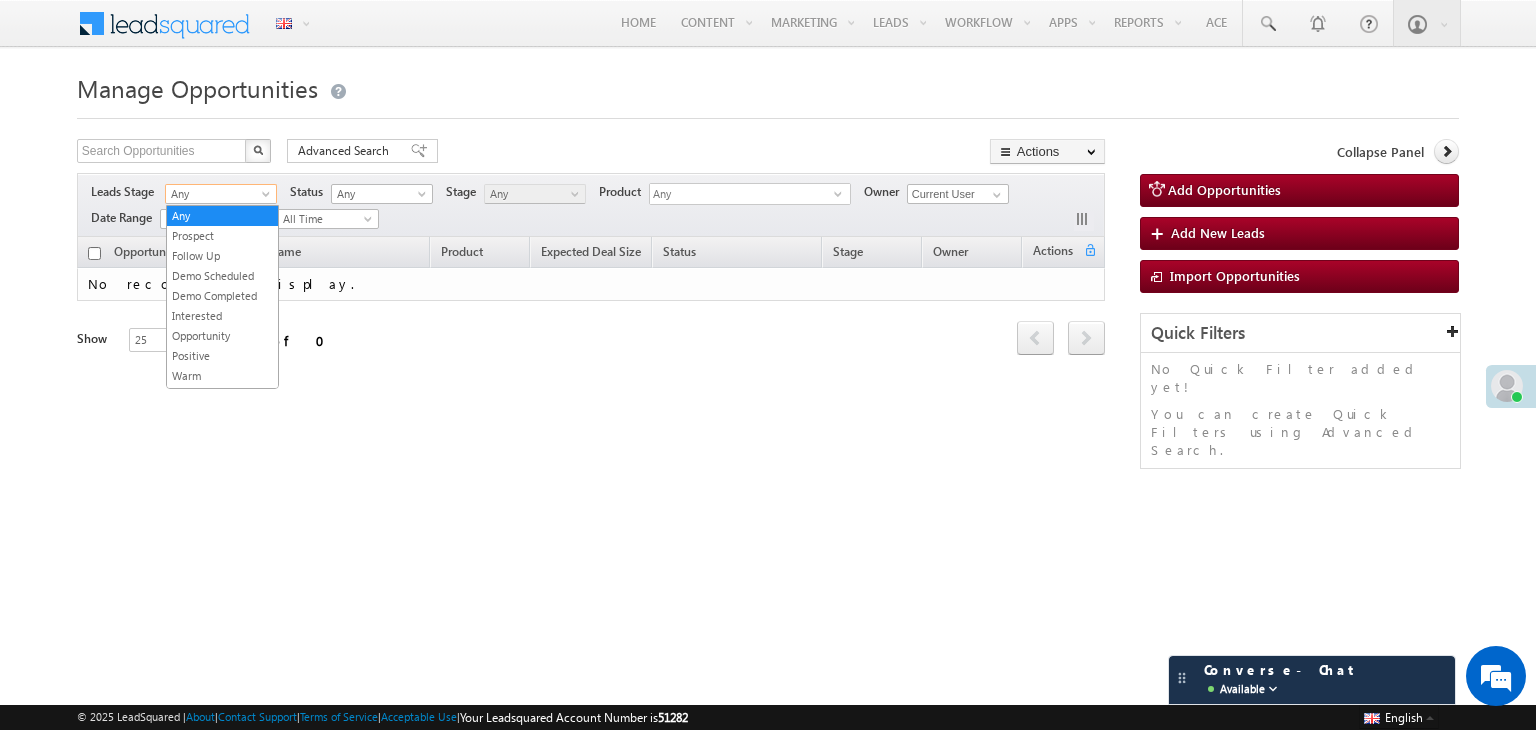 scroll, scrollTop: 88, scrollLeft: 0, axis: vertical 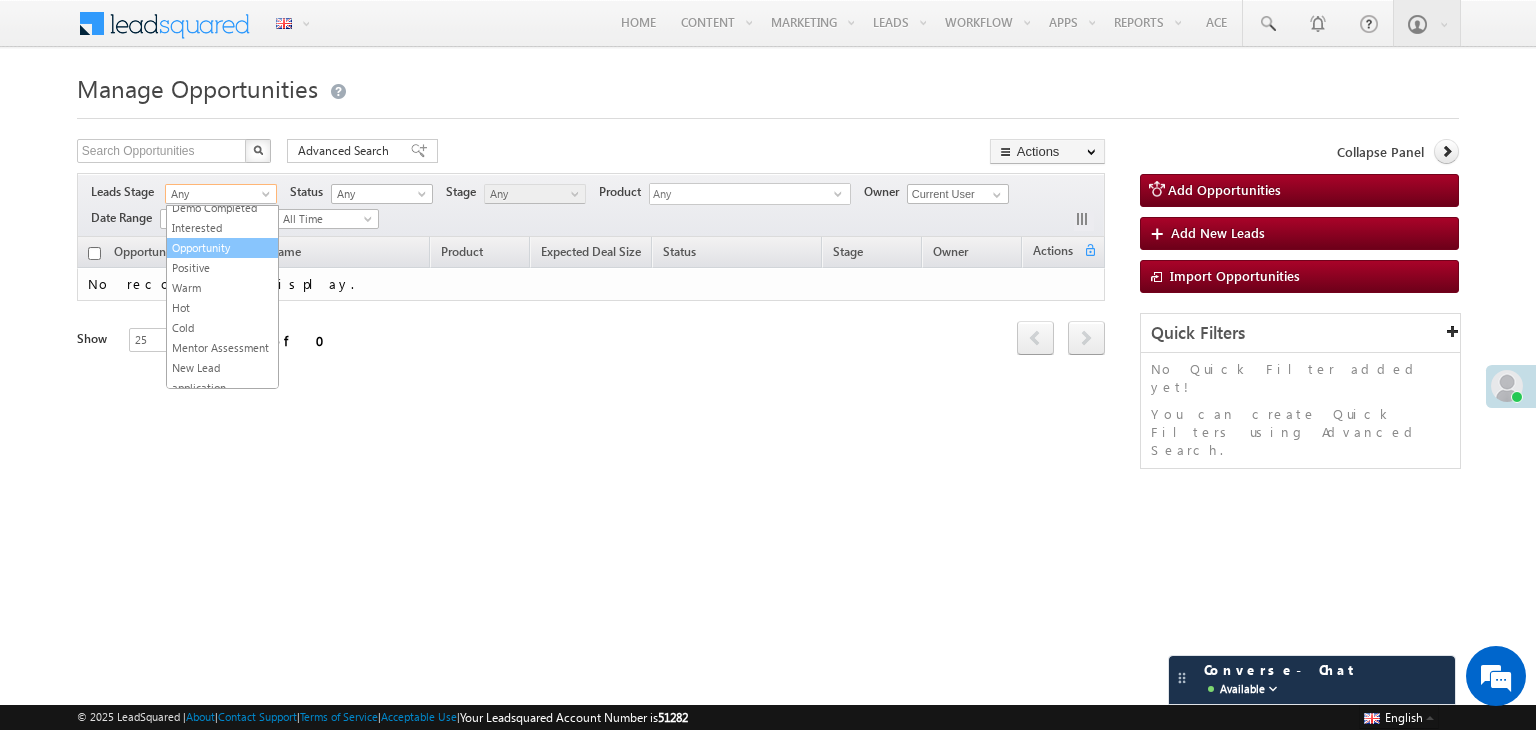 click on "Opportunity" at bounding box center [222, 248] 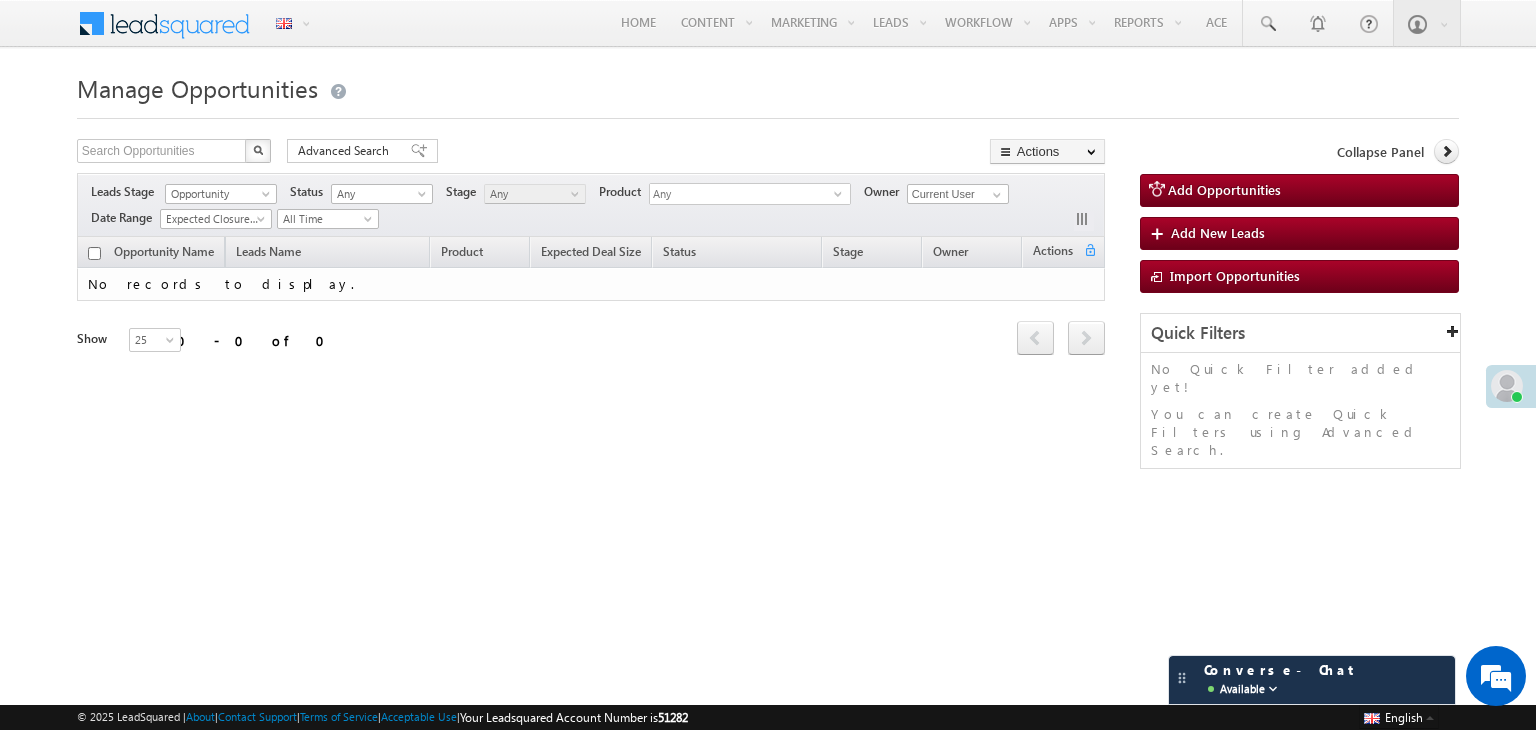 scroll, scrollTop: 0, scrollLeft: 0, axis: both 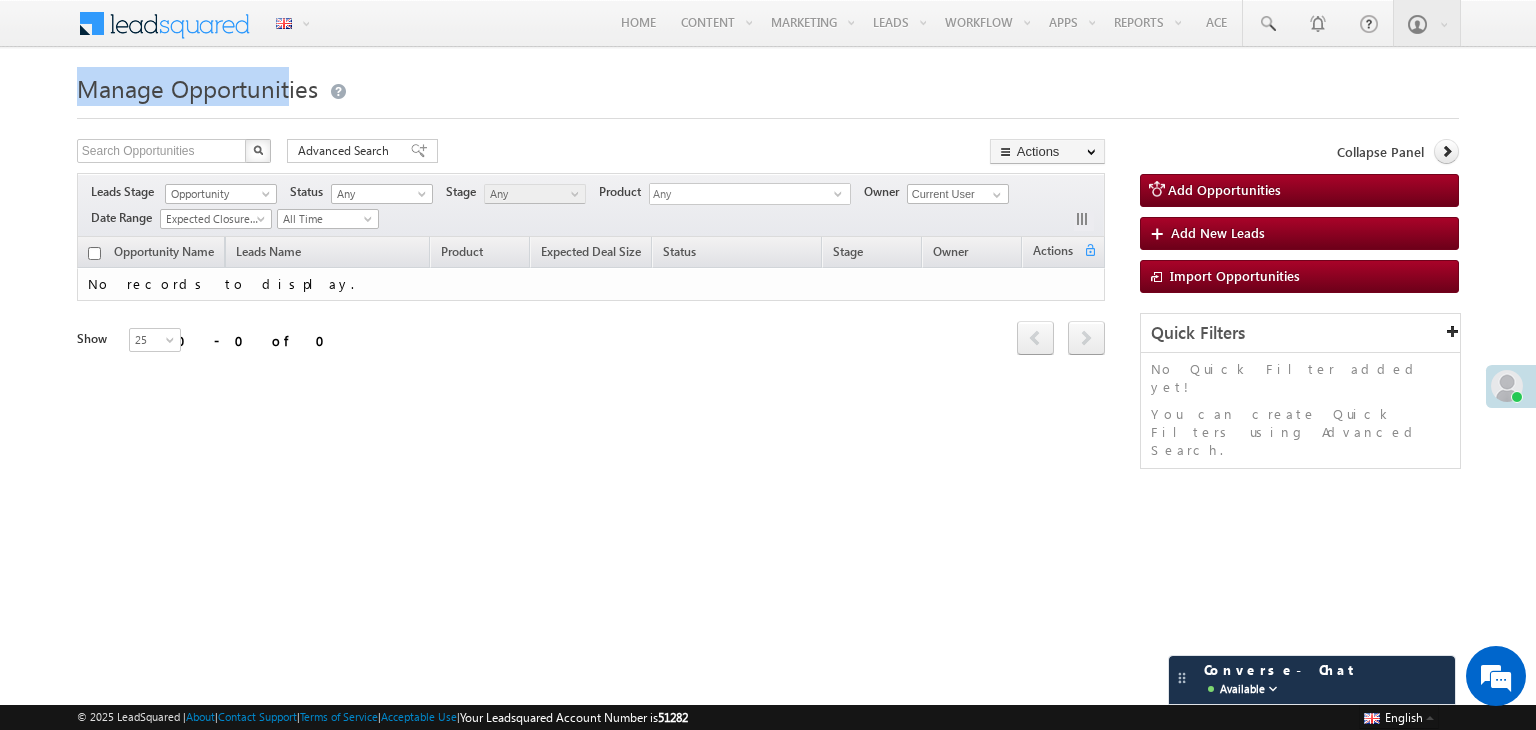 drag, startPoint x: 69, startPoint y: 97, endPoint x: 289, endPoint y: 87, distance: 220.22716 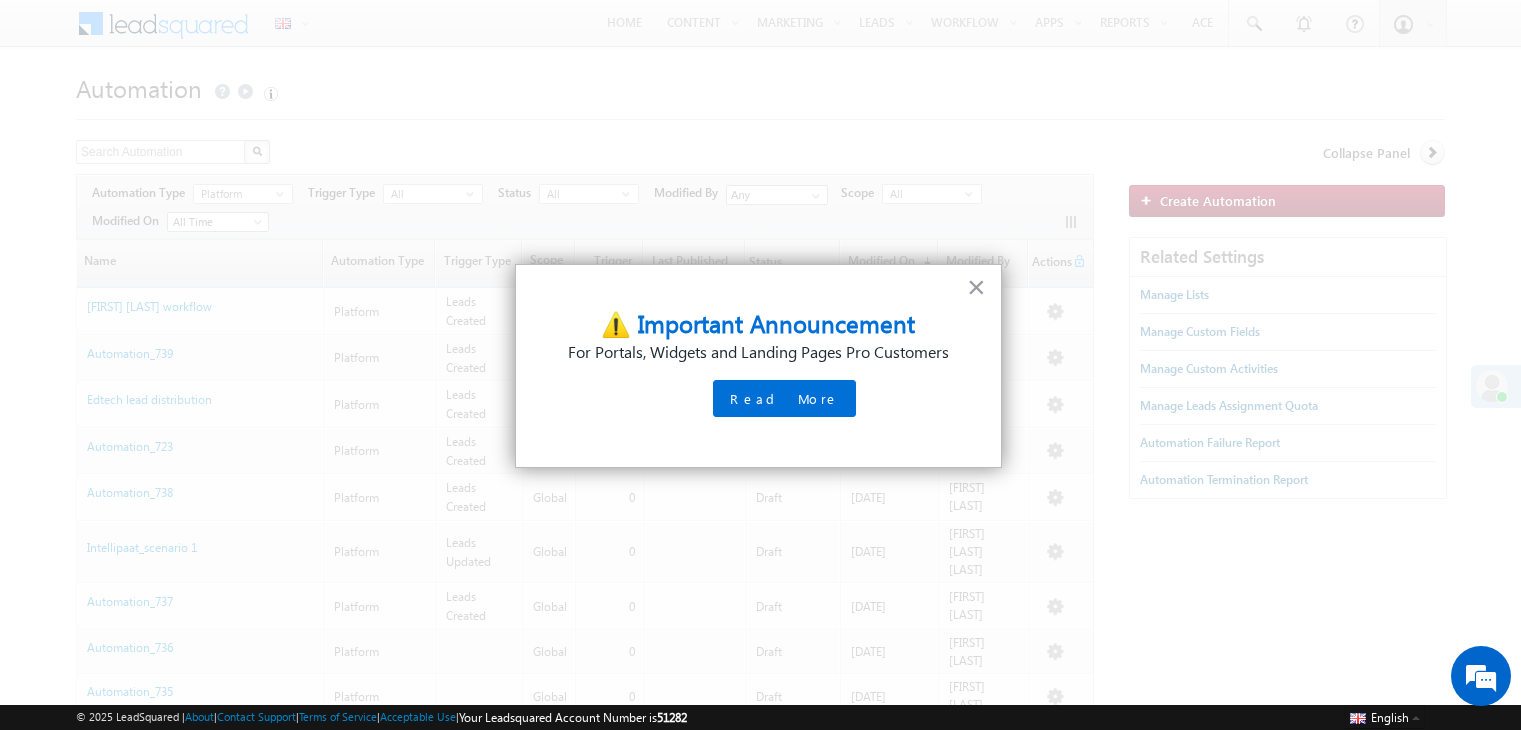 scroll, scrollTop: 0, scrollLeft: 0, axis: both 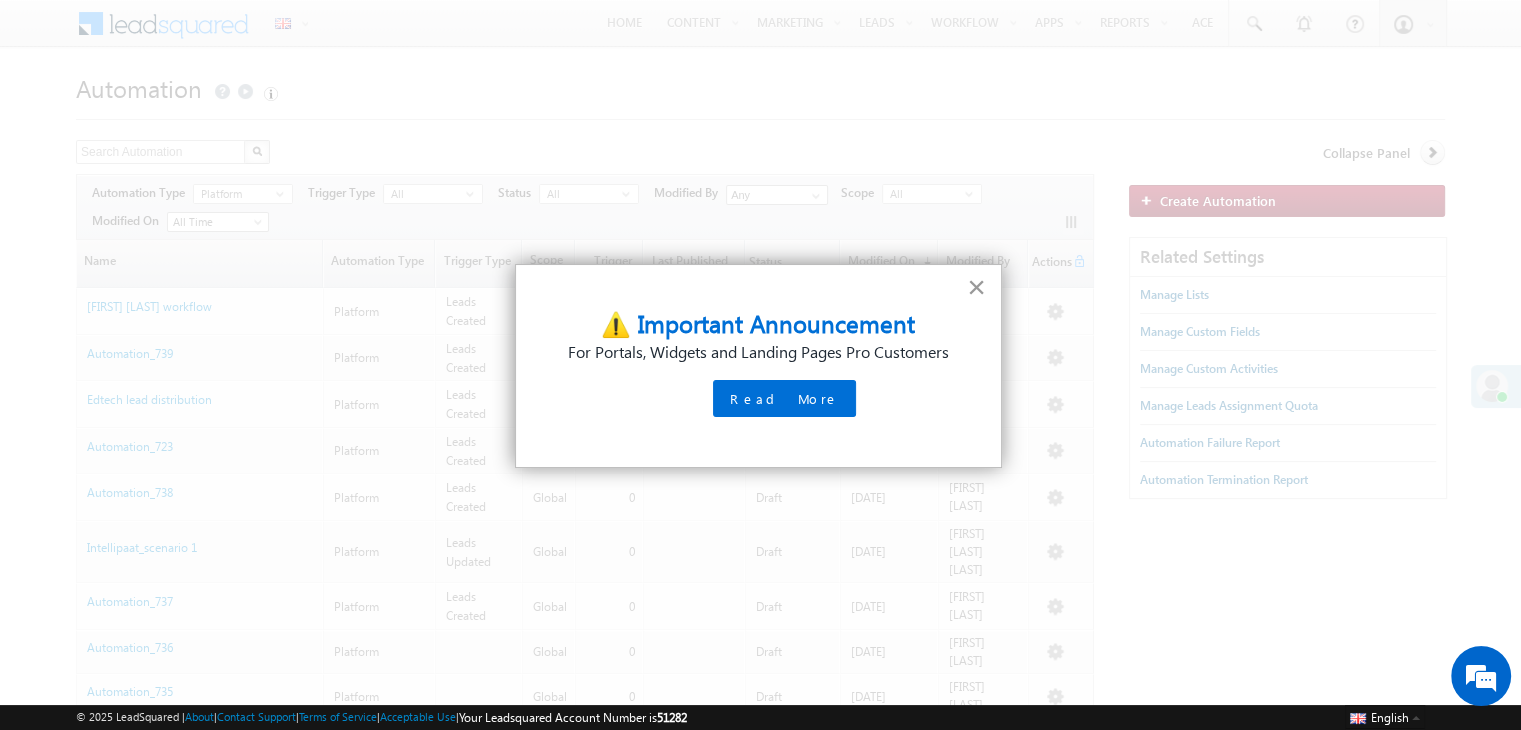 click on "×" at bounding box center [976, 287] 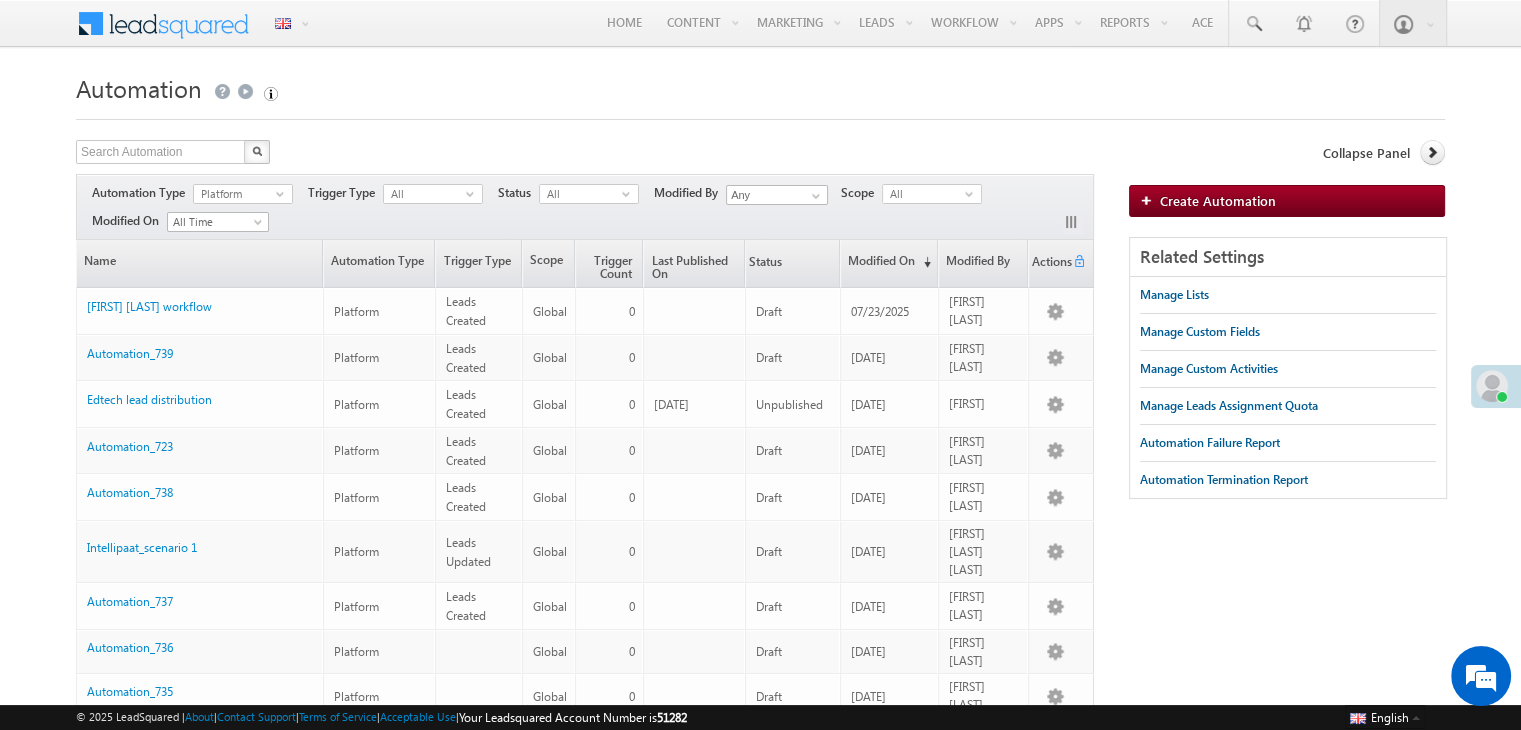 click on "Automation" at bounding box center (760, 87) 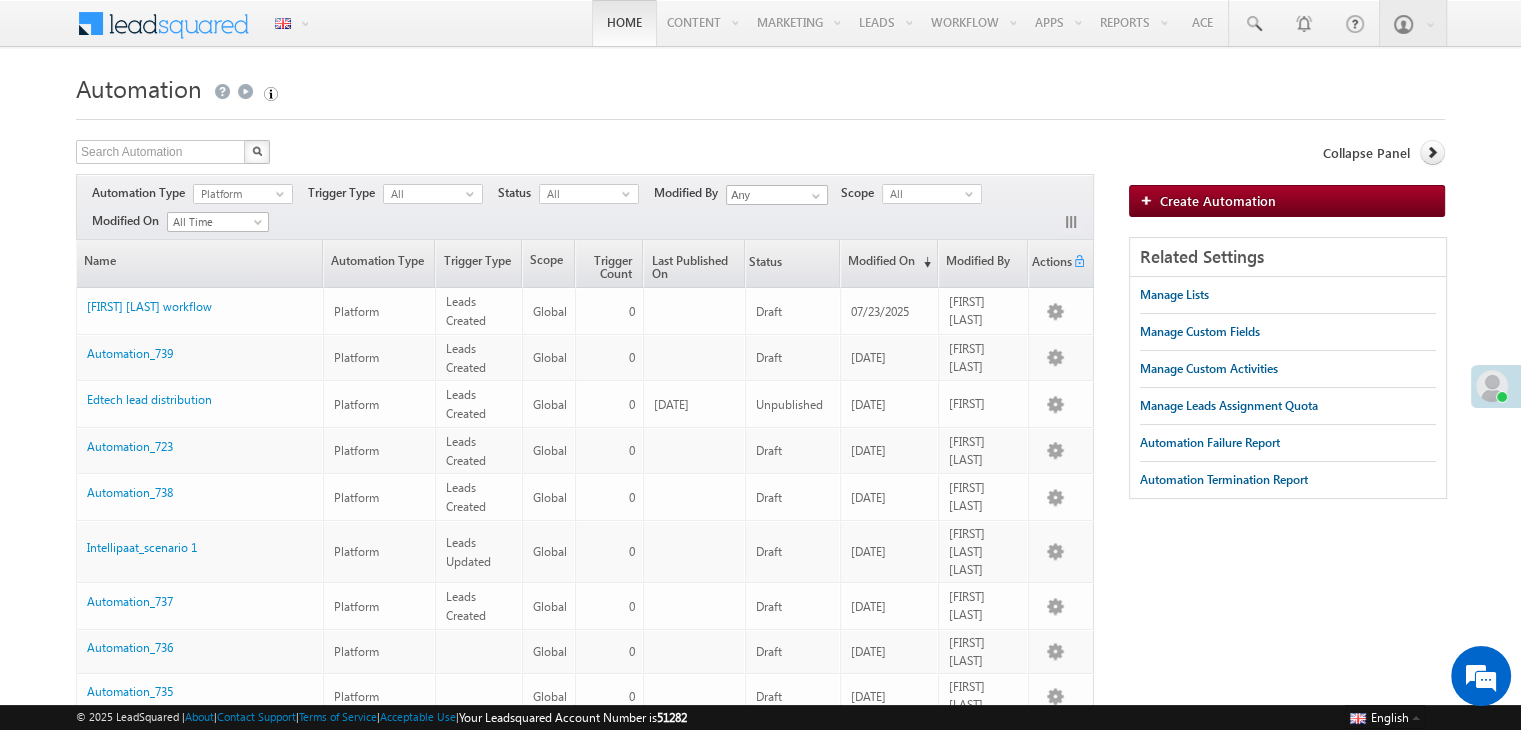 click on "Home" at bounding box center (624, 23) 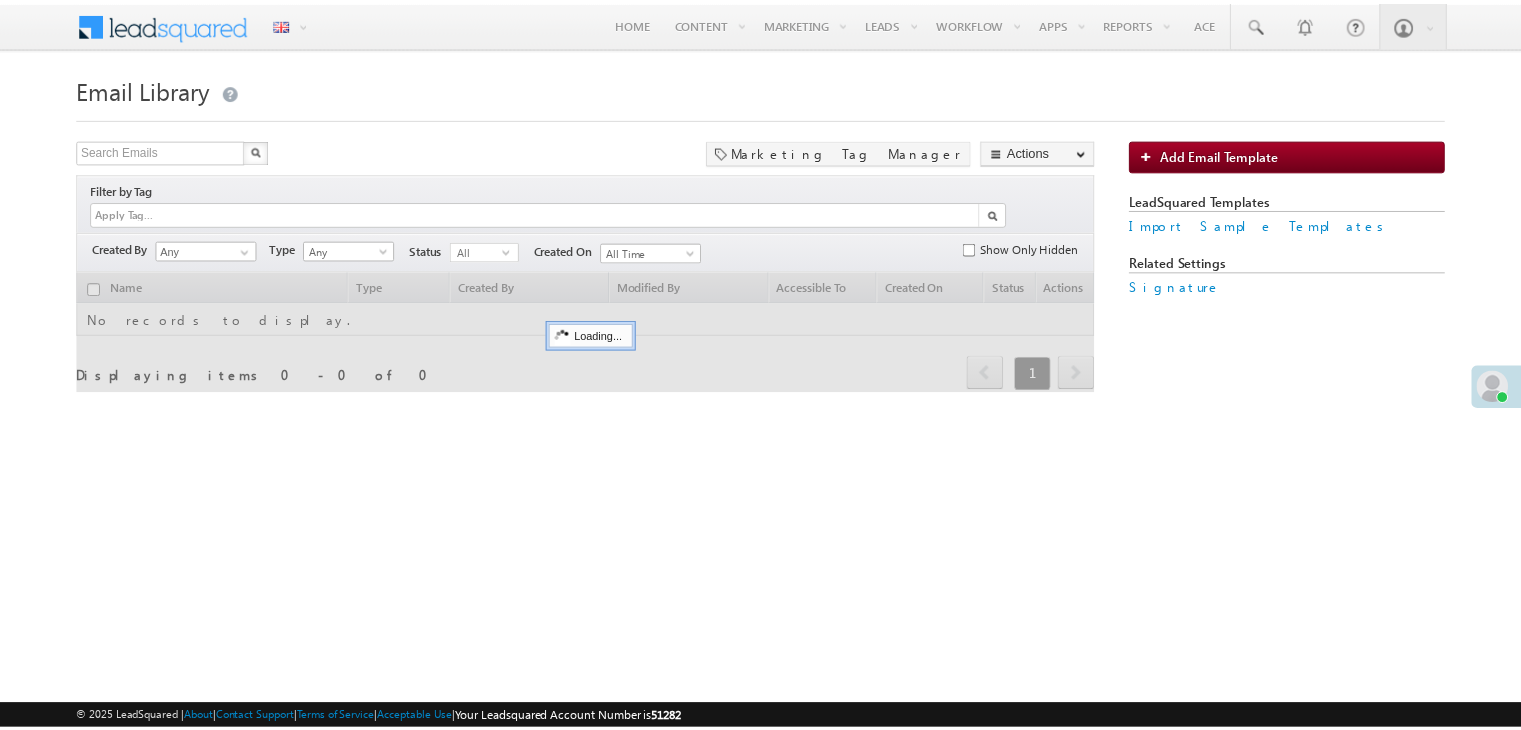 scroll, scrollTop: 0, scrollLeft: 0, axis: both 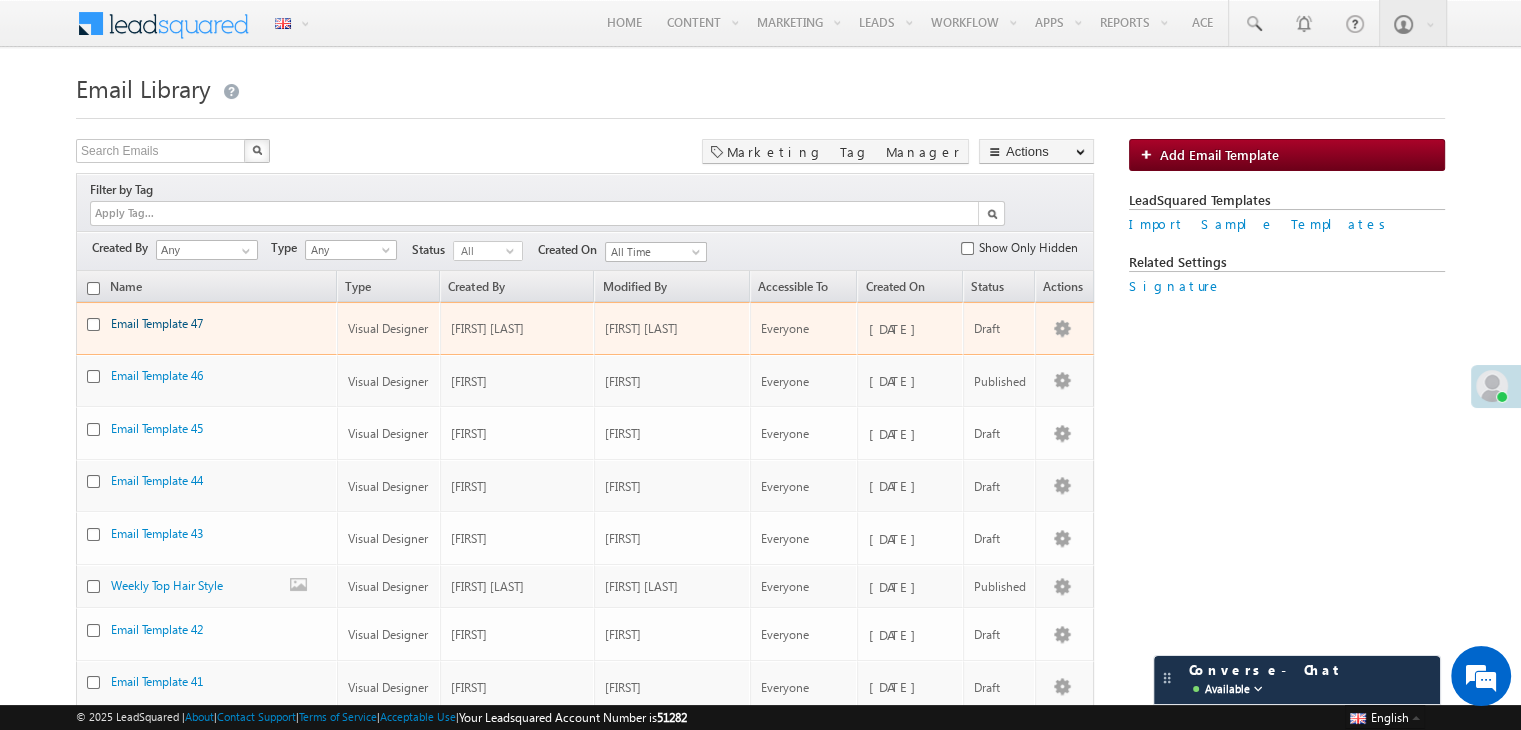 click on "Email Template 47" at bounding box center [157, 323] 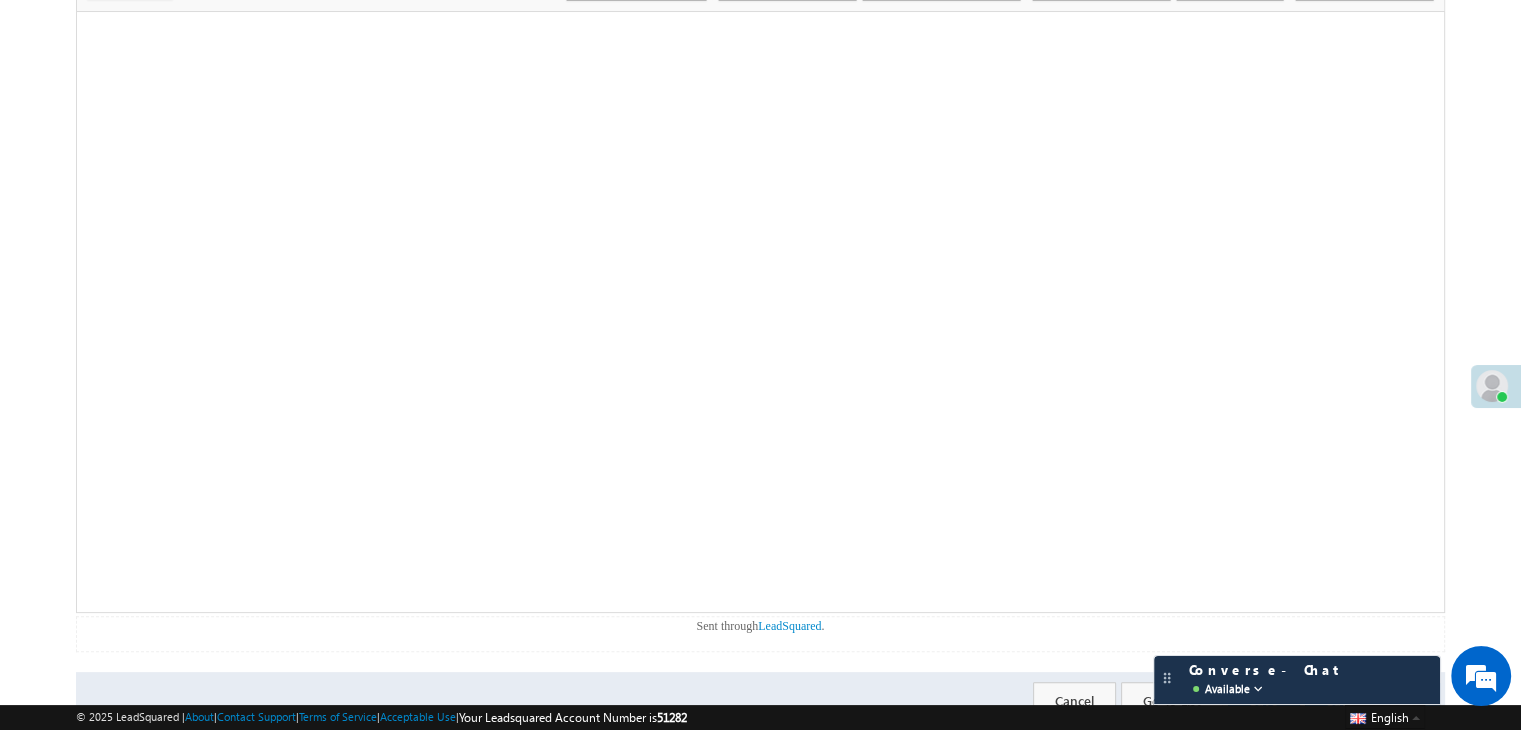 scroll, scrollTop: 400, scrollLeft: 0, axis: vertical 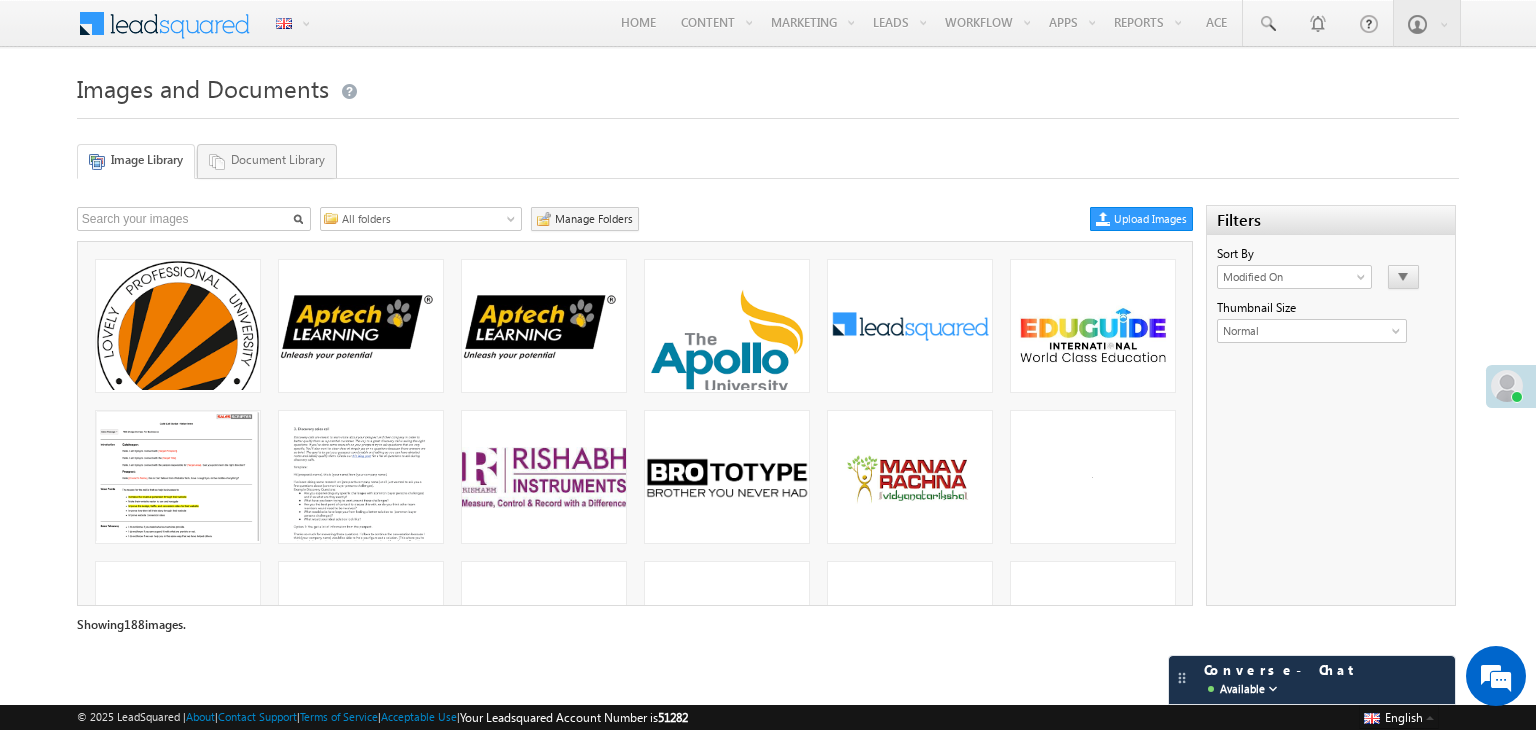 click on "Document Library" at bounding box center (267, 161) 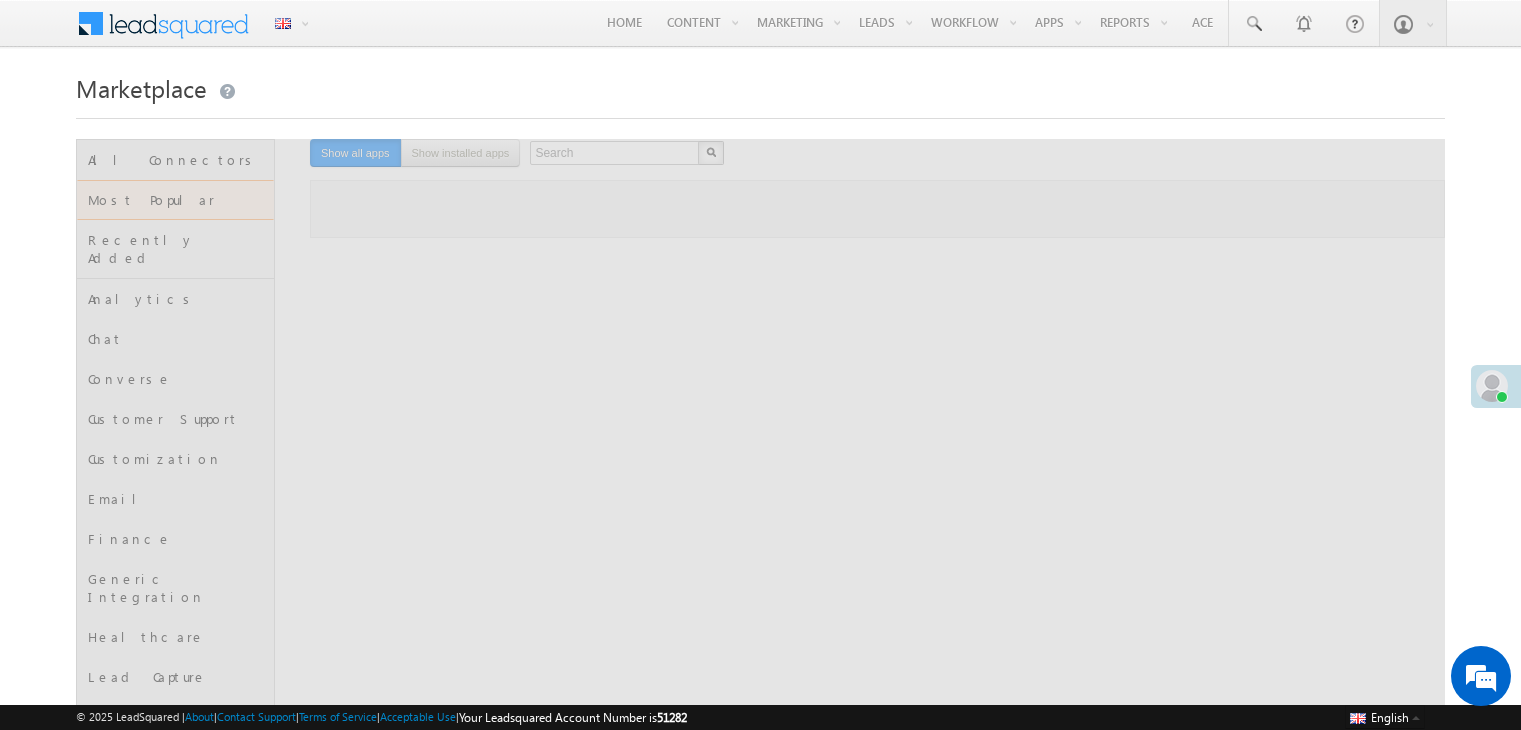 scroll, scrollTop: 0, scrollLeft: 0, axis: both 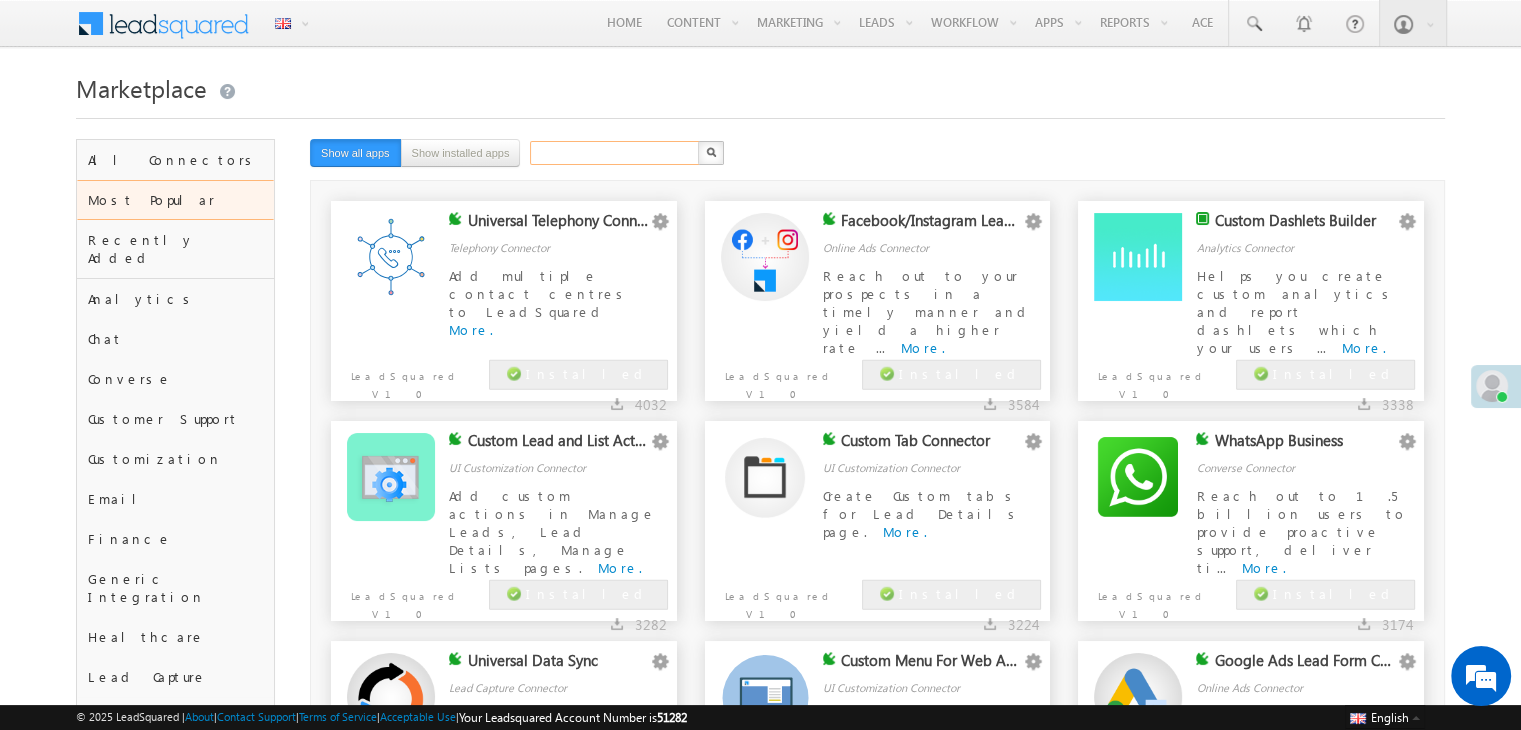 drag, startPoint x: 580, startPoint y: 150, endPoint x: 565, endPoint y: 233, distance: 84.34453 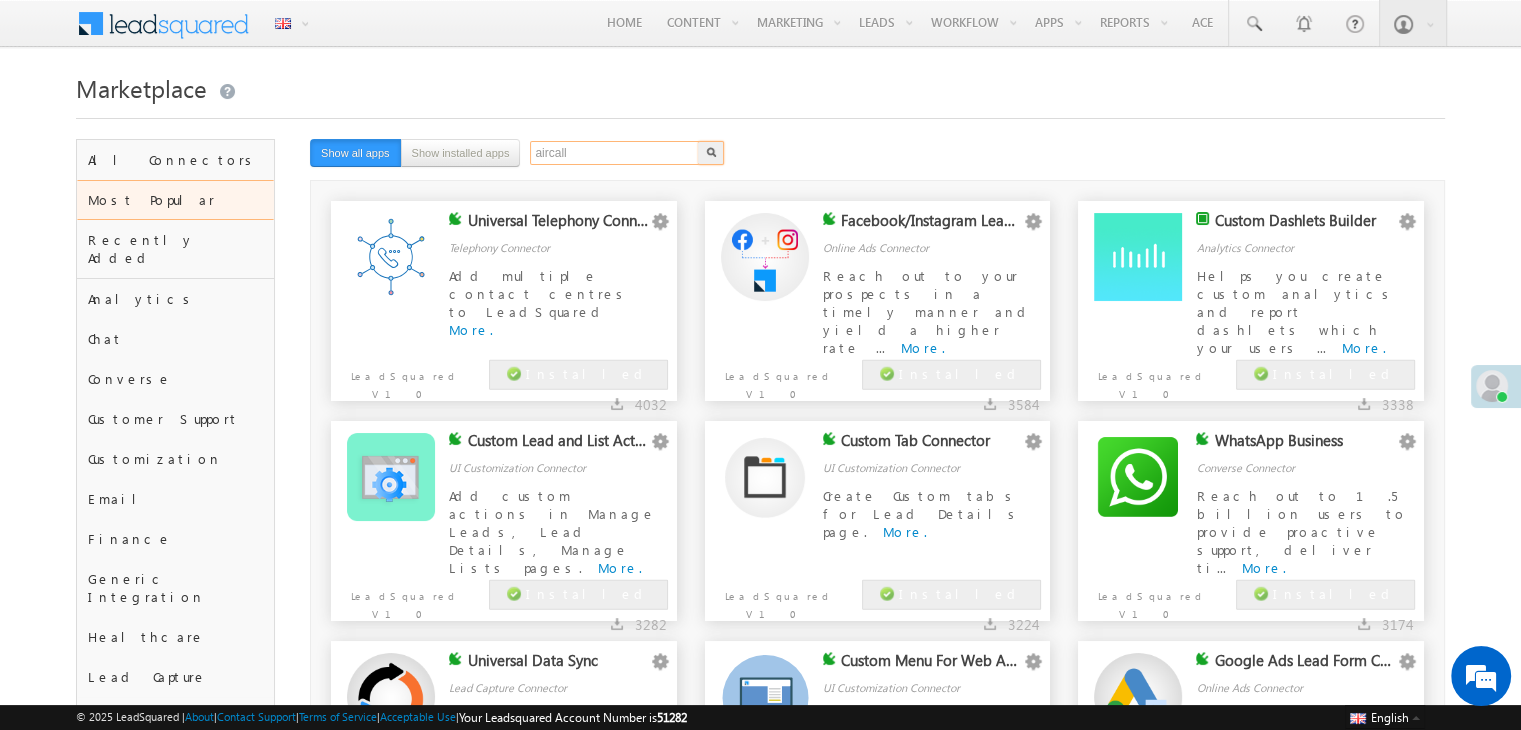 drag, startPoint x: 612, startPoint y: 148, endPoint x: 688, endPoint y: 158, distance: 76.655075 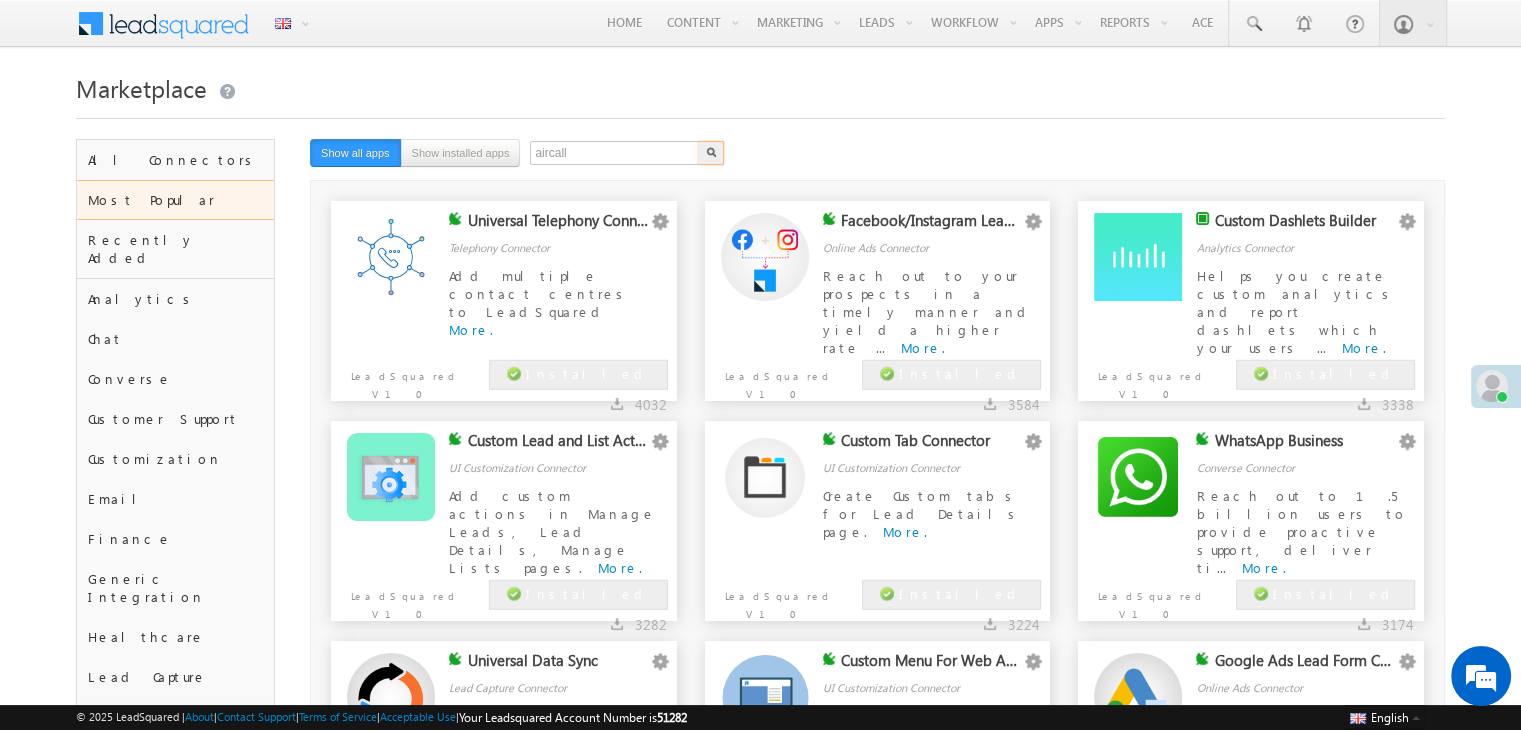 click at bounding box center (711, 153) 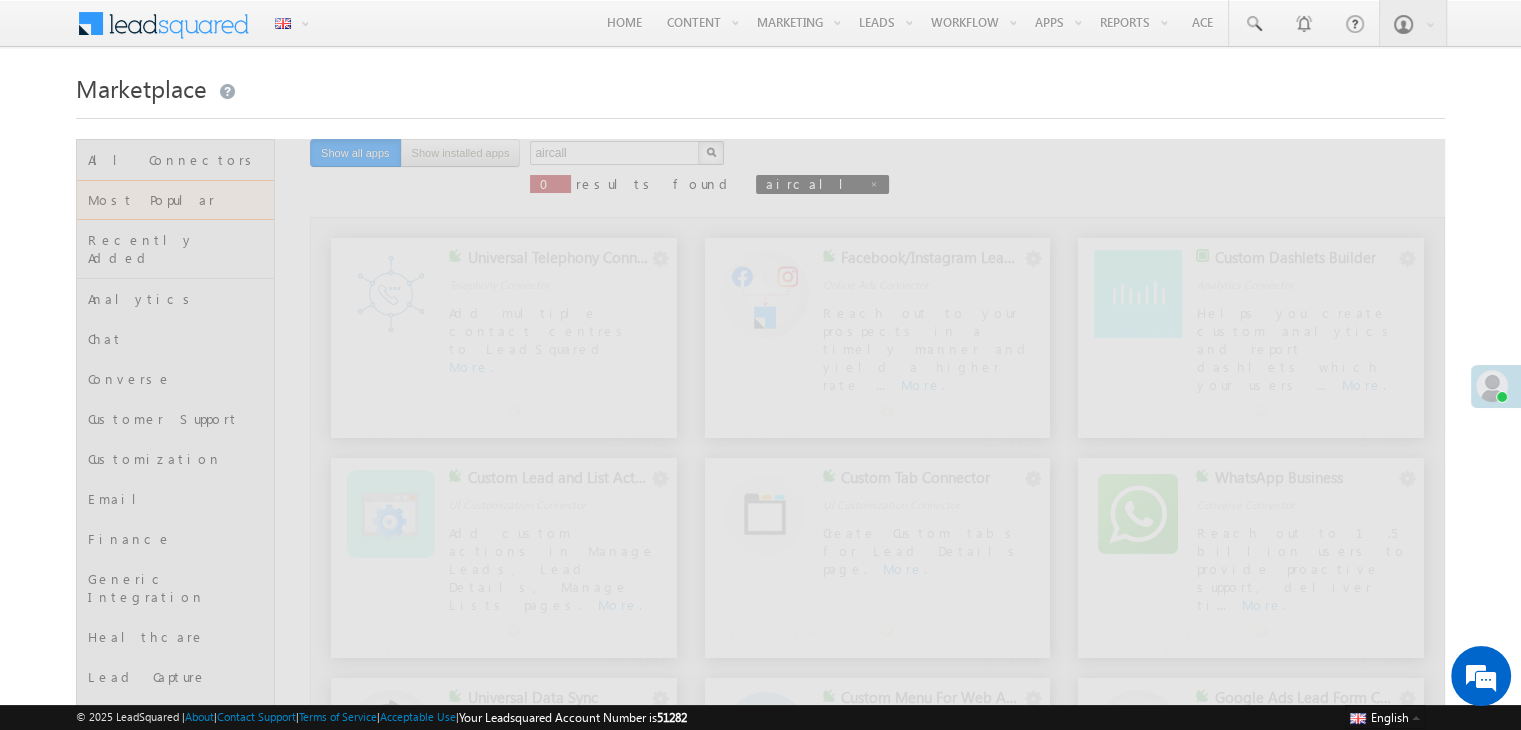 scroll, scrollTop: 0, scrollLeft: 0, axis: both 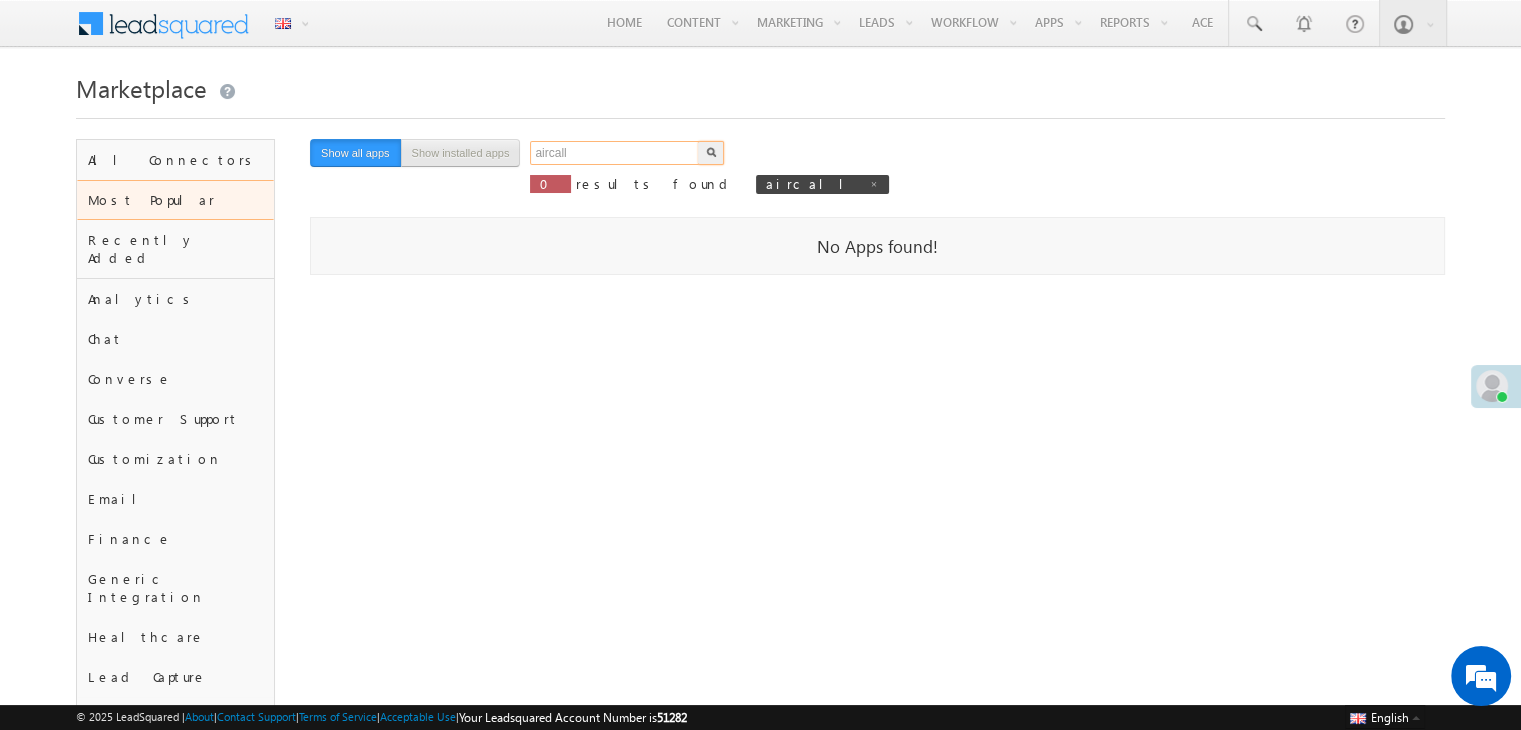 drag, startPoint x: 602, startPoint y: 148, endPoint x: 472, endPoint y: 149, distance: 130.00385 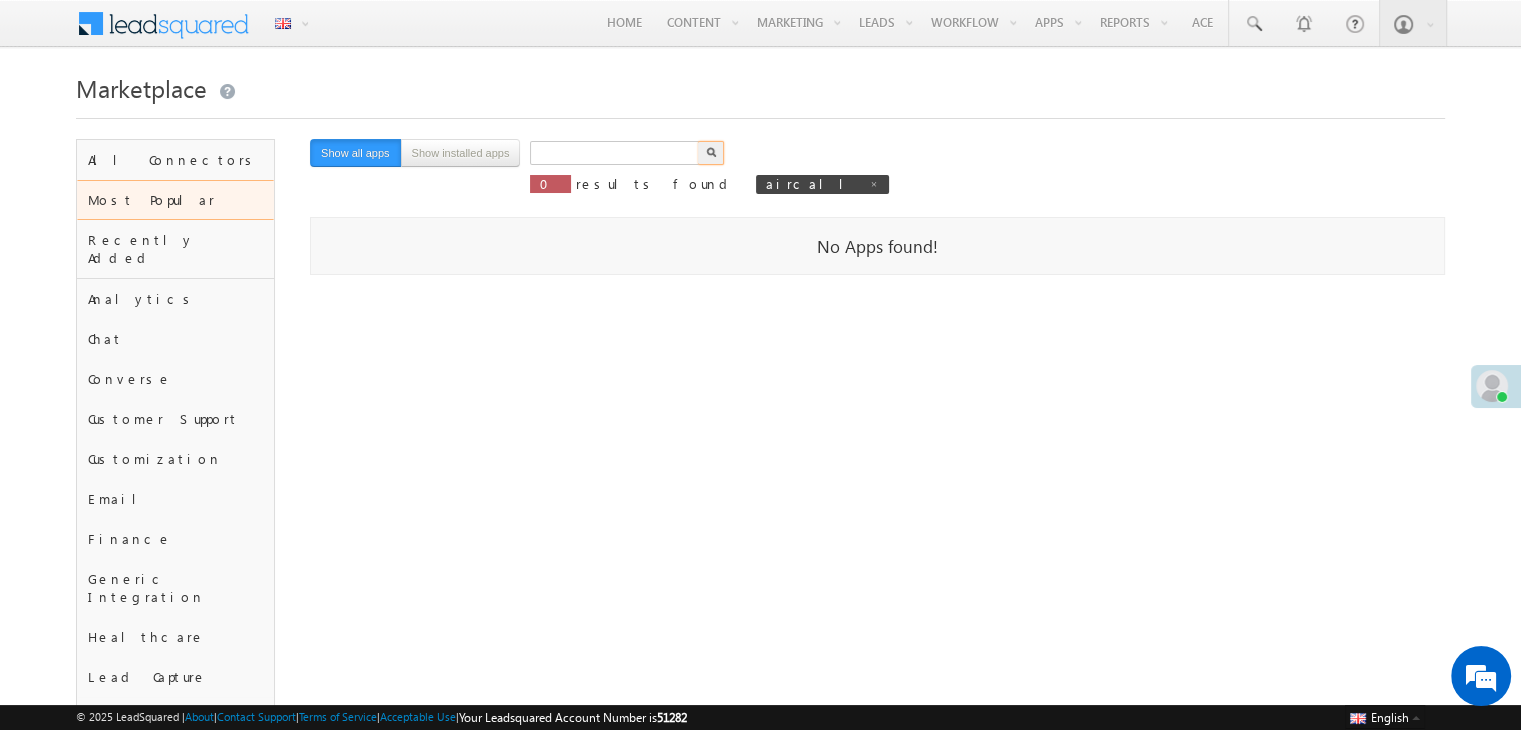 type on "Search" 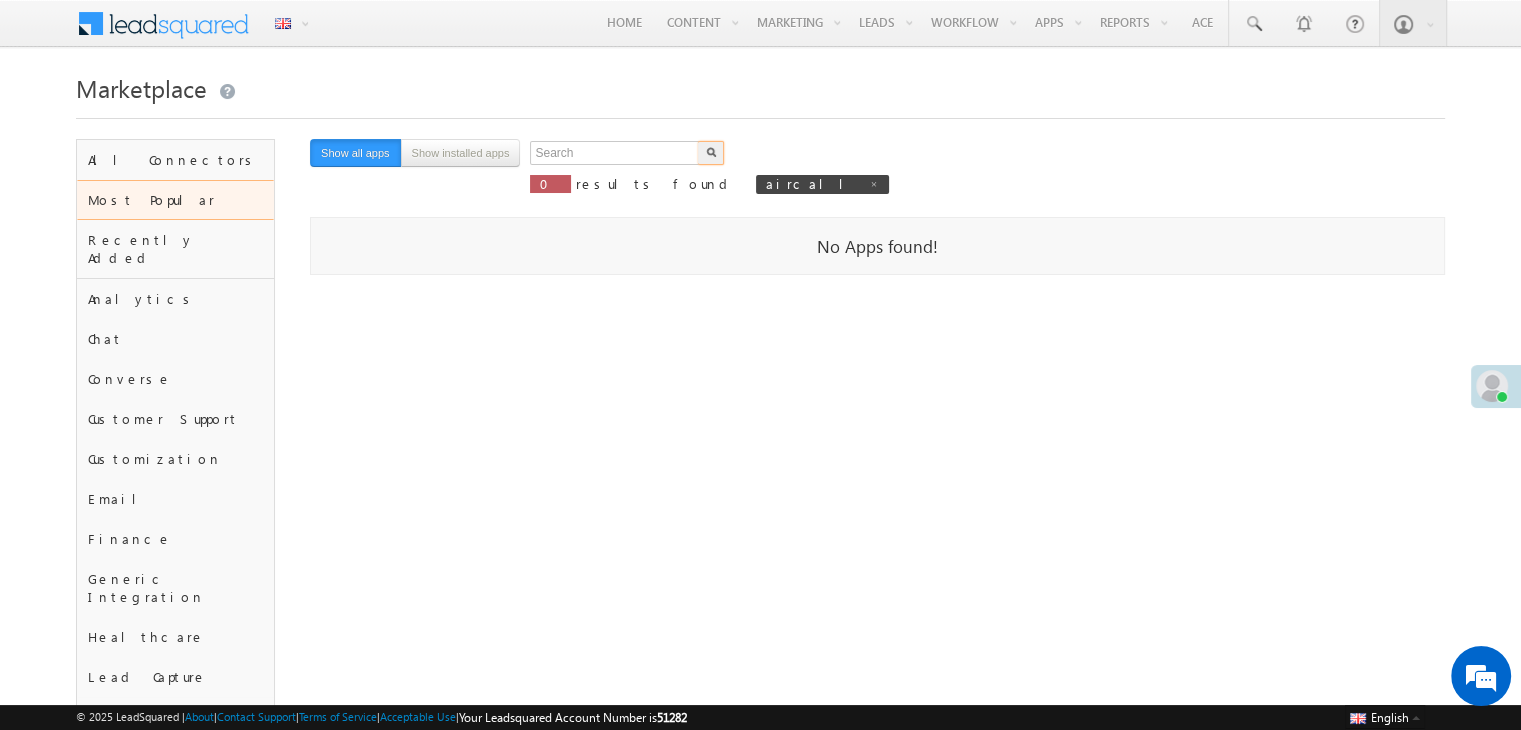 click on "Search X   0 results found         aircall
Show all apps
Show installed apps" at bounding box center [780, 173] 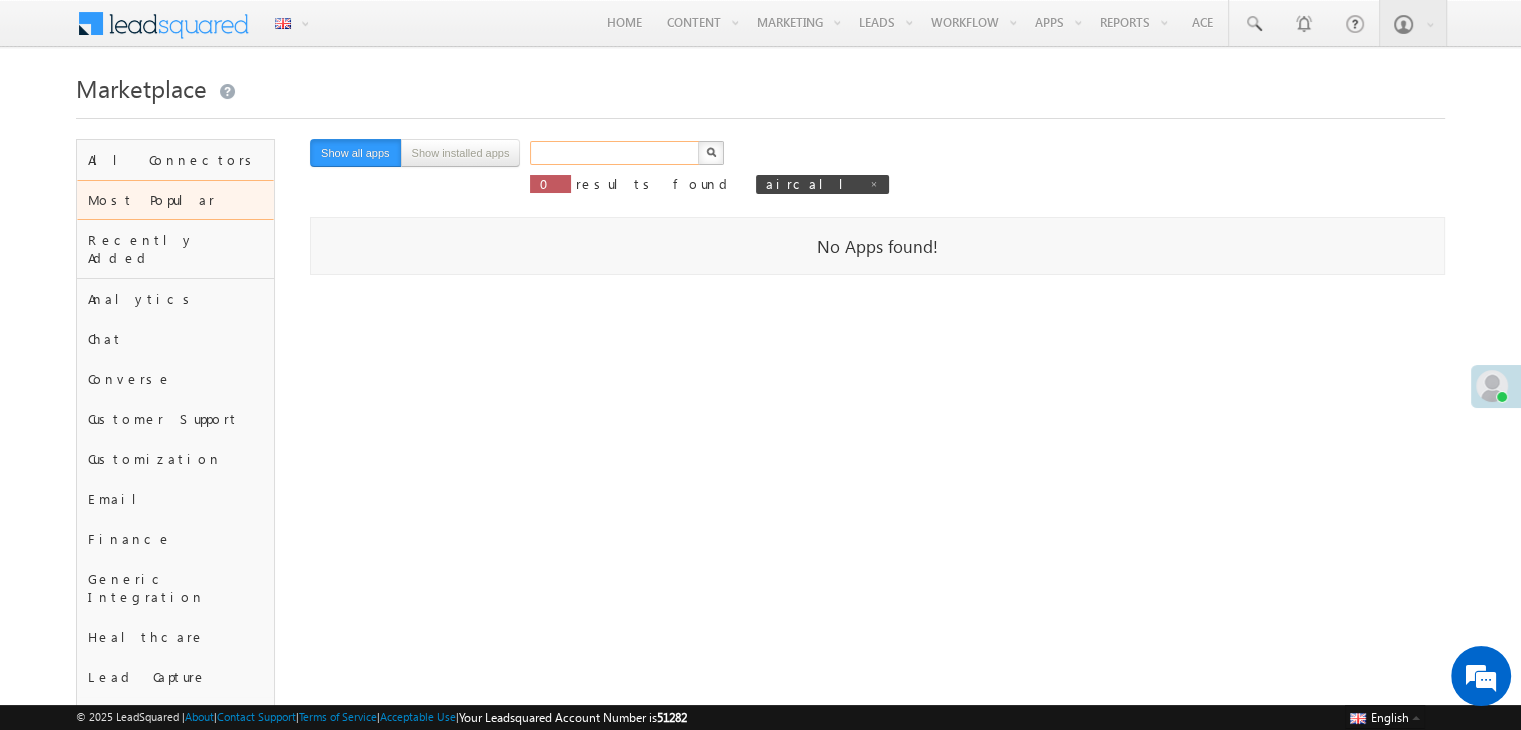 click at bounding box center (615, 153) 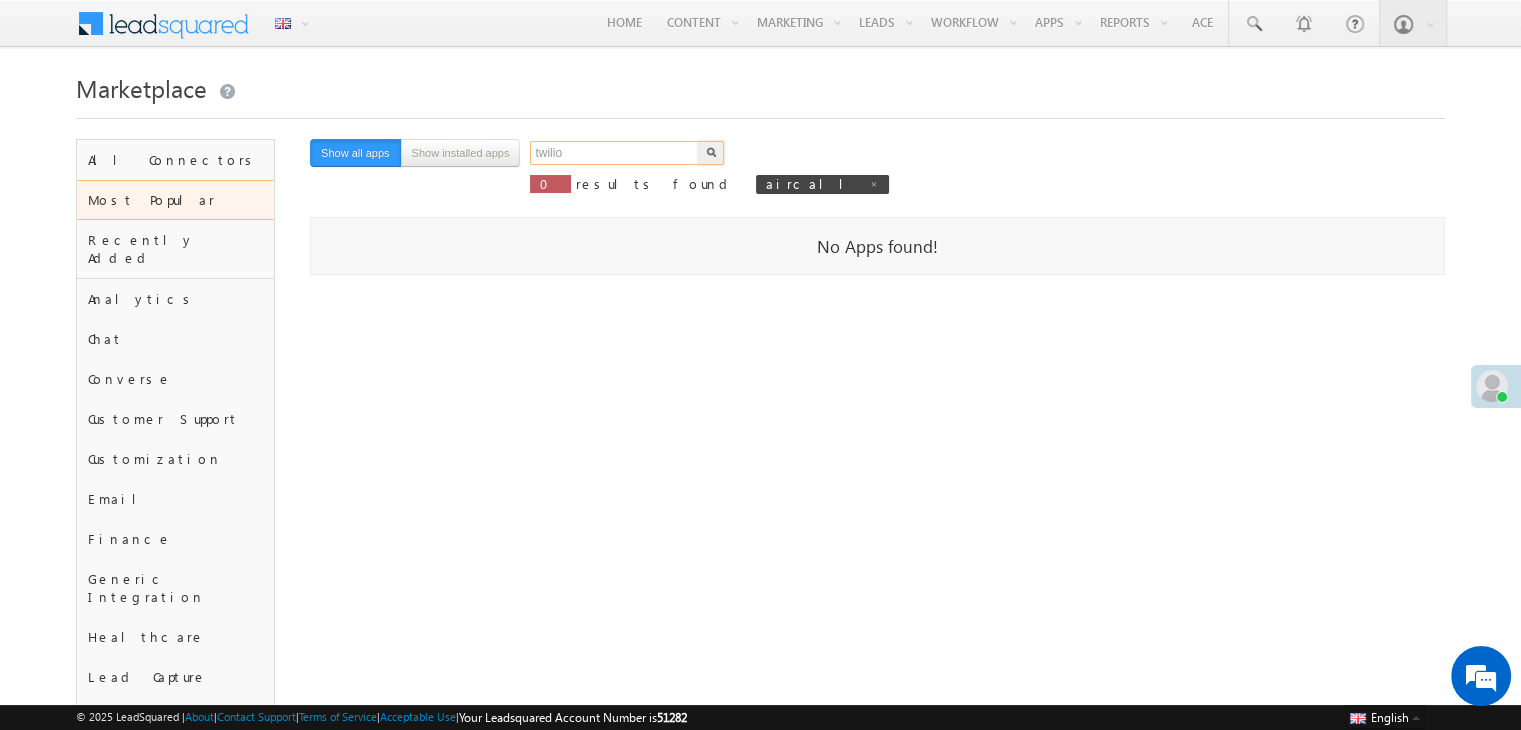 type on "twilio" 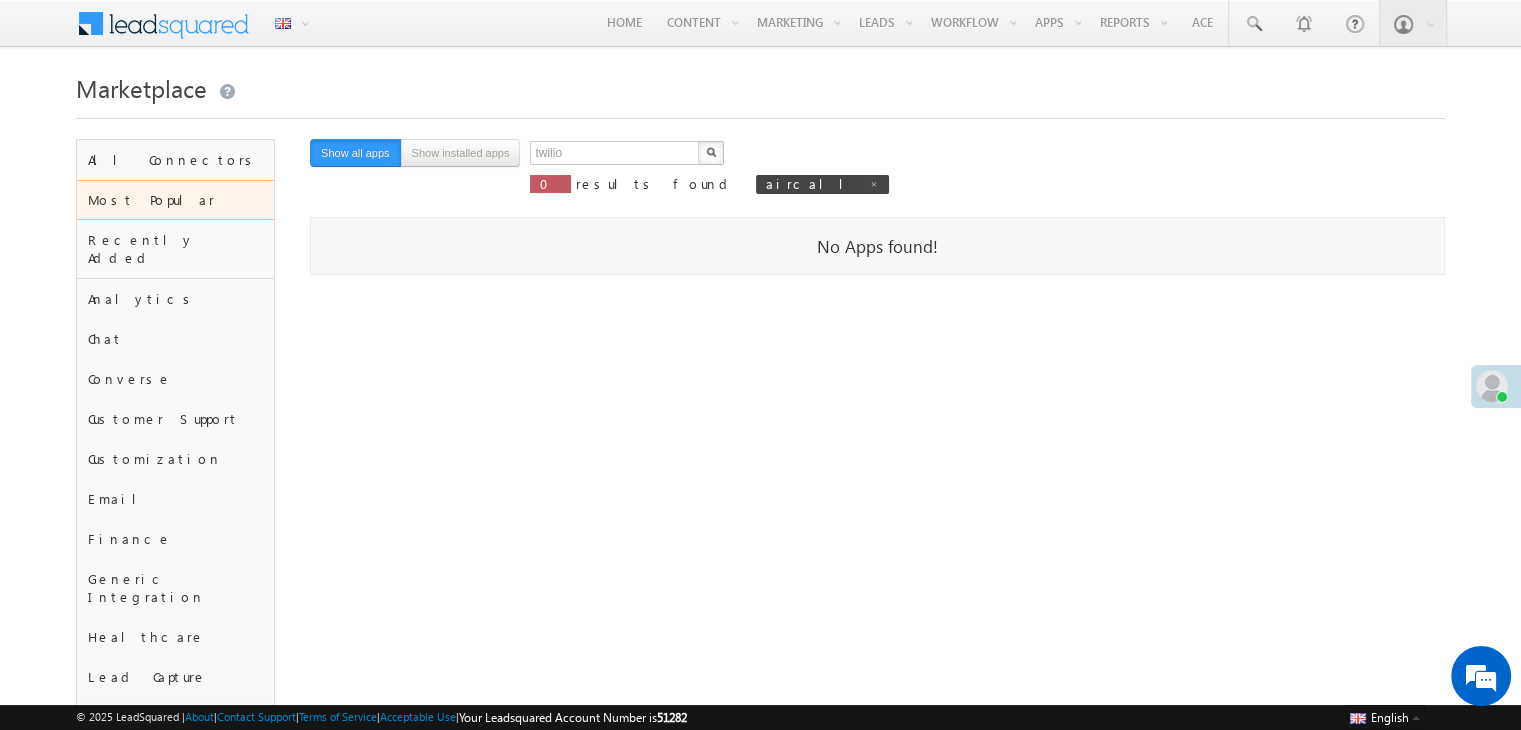 click at bounding box center (711, 152) 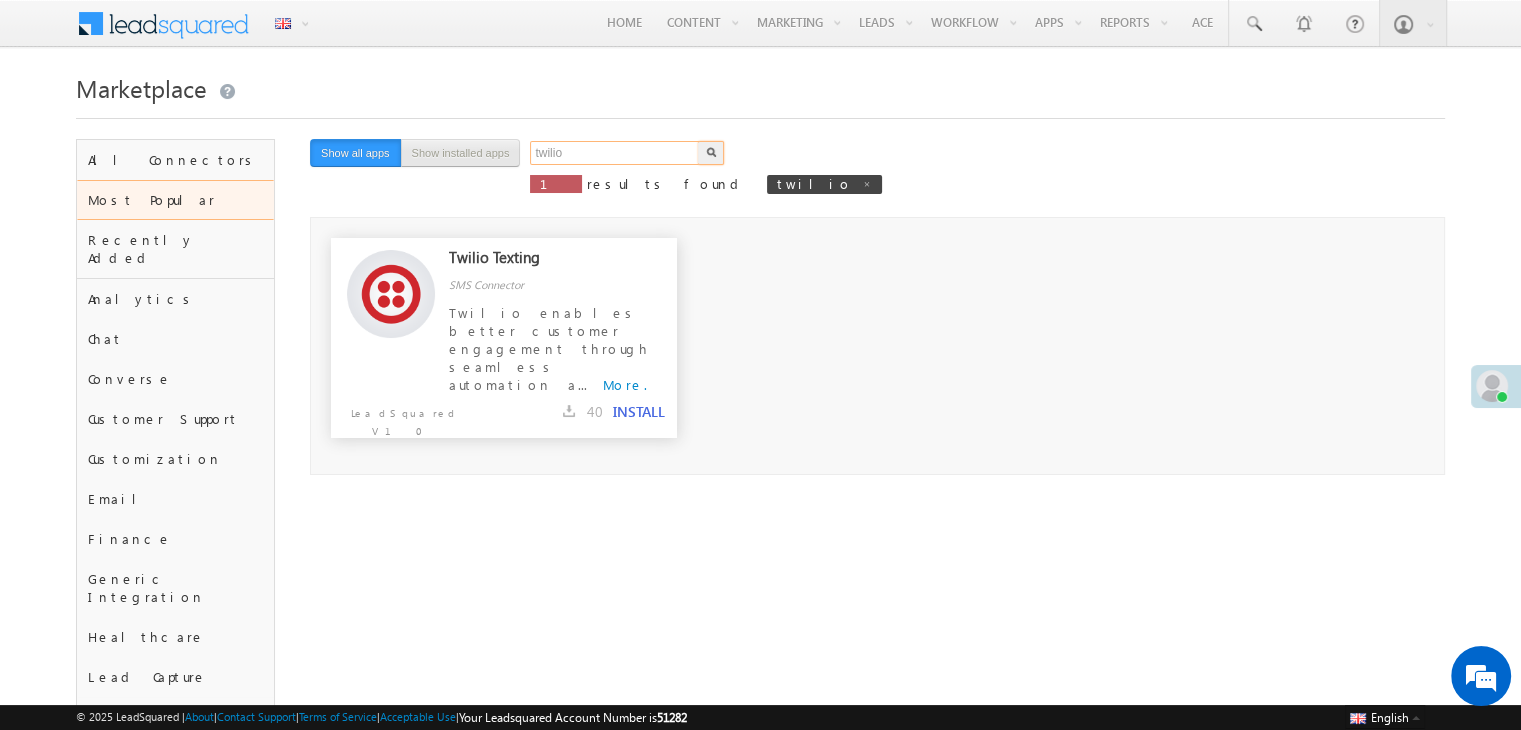 drag, startPoint x: 545, startPoint y: 158, endPoint x: 500, endPoint y: 153, distance: 45.276924 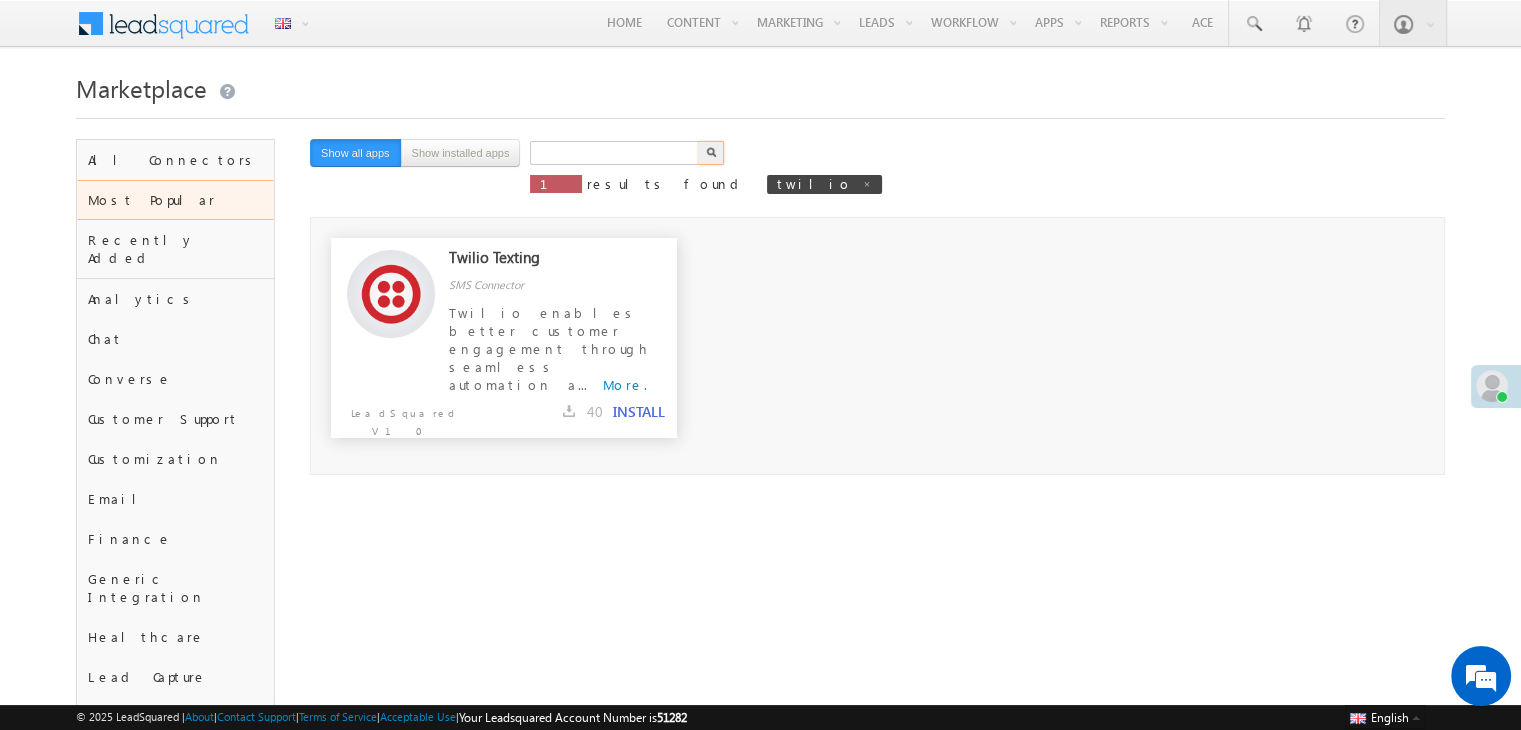 type on "Search" 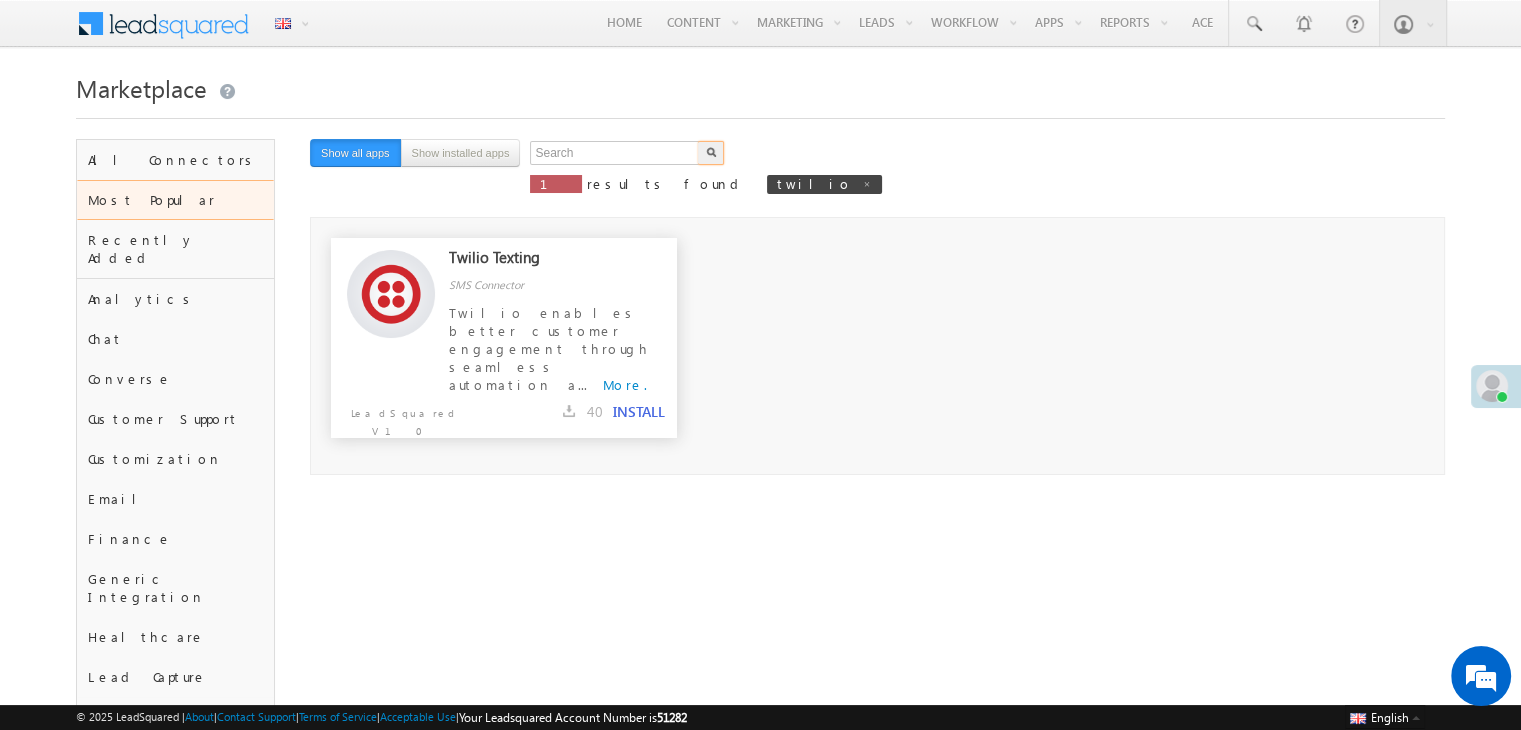 click on "Search X   1 results found         twilio
Show all apps
Show installed apps" at bounding box center (780, 173) 